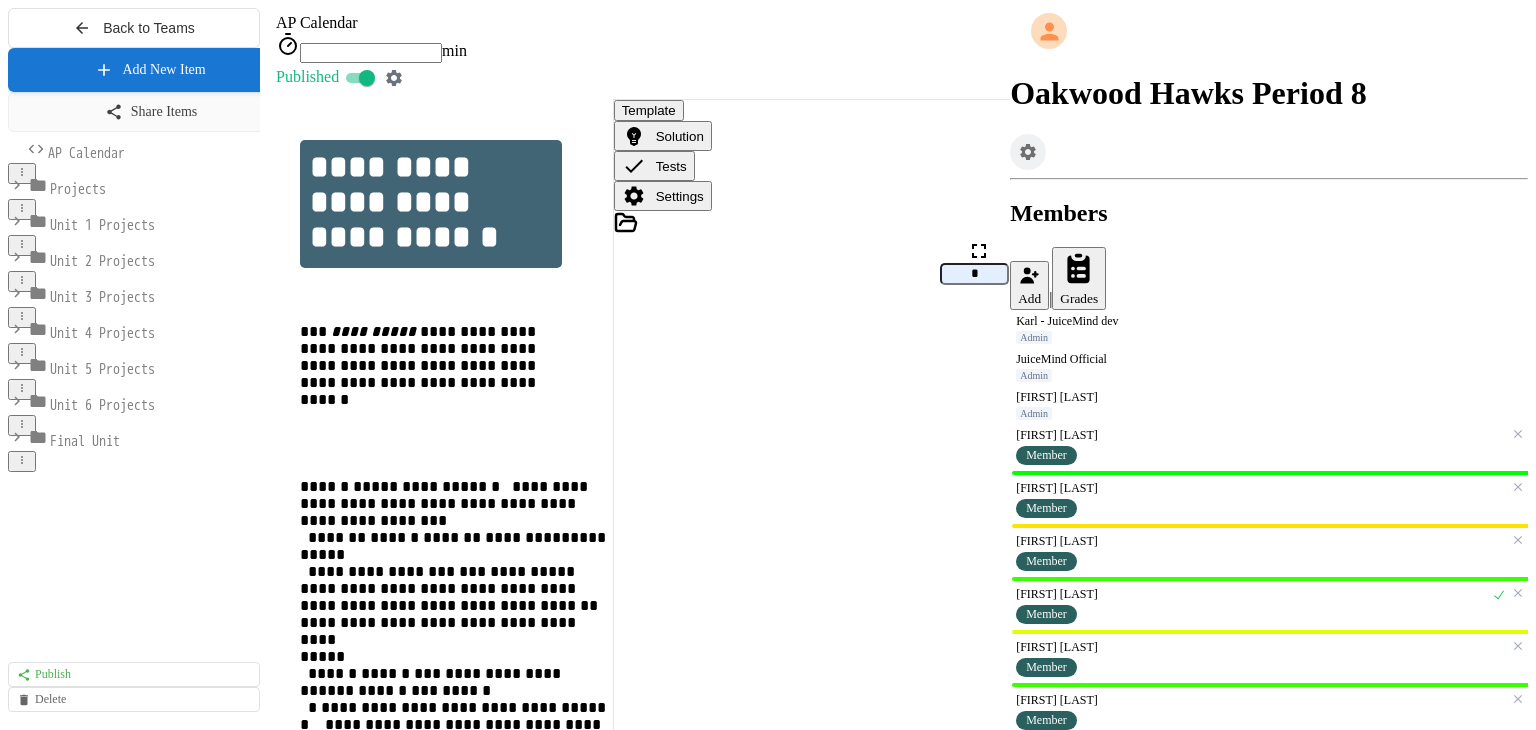 scroll, scrollTop: 0, scrollLeft: 0, axis: both 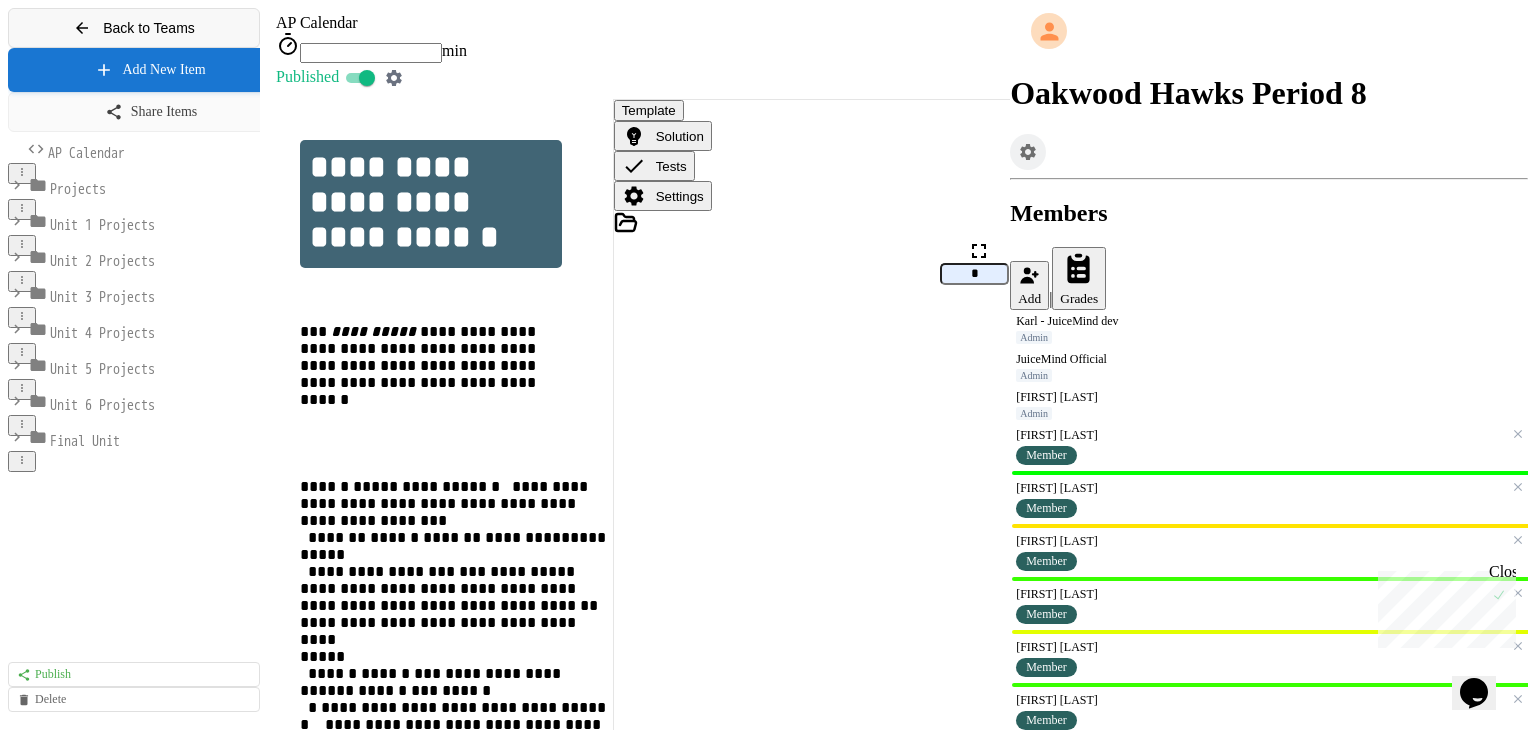 click on "Back to Teams" at bounding box center (149, 28) 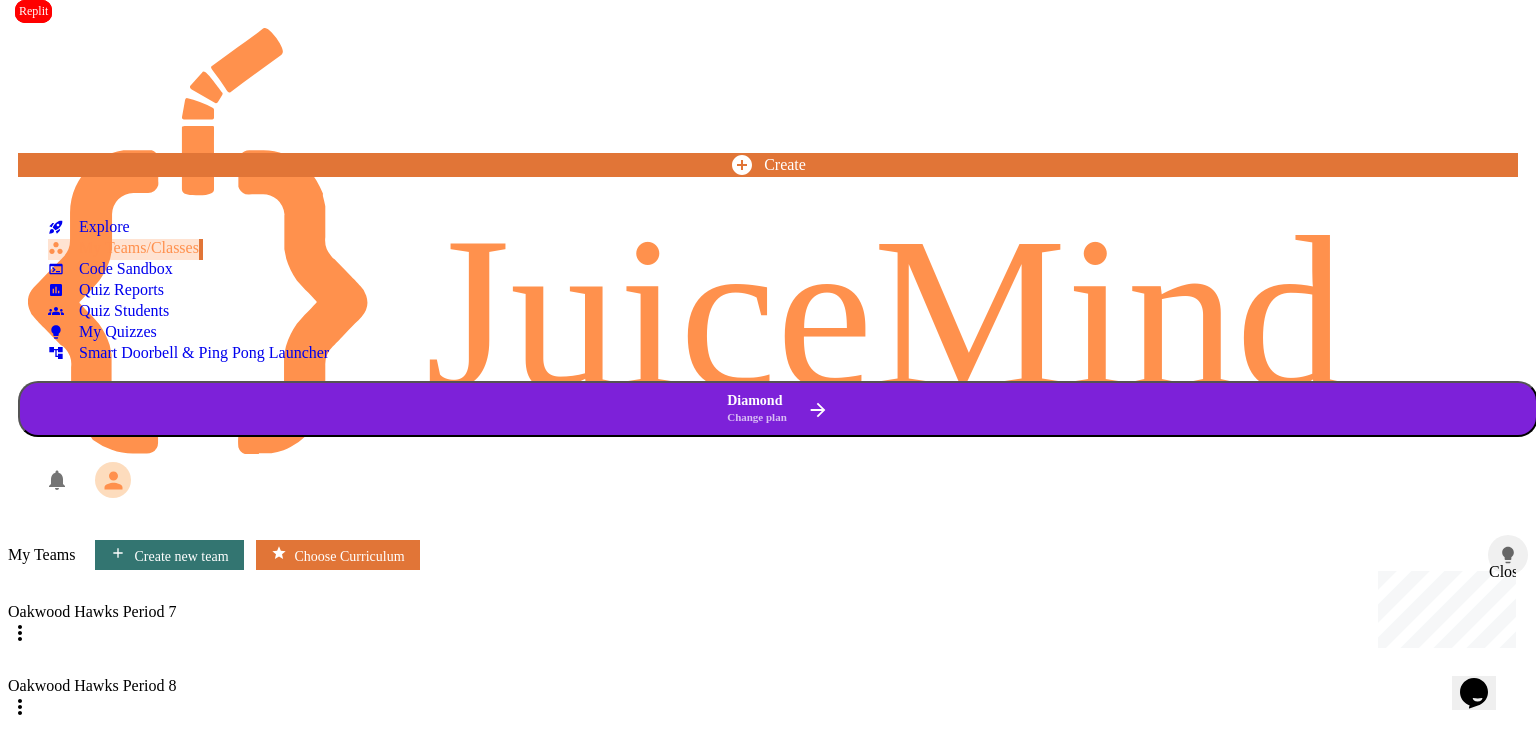 click 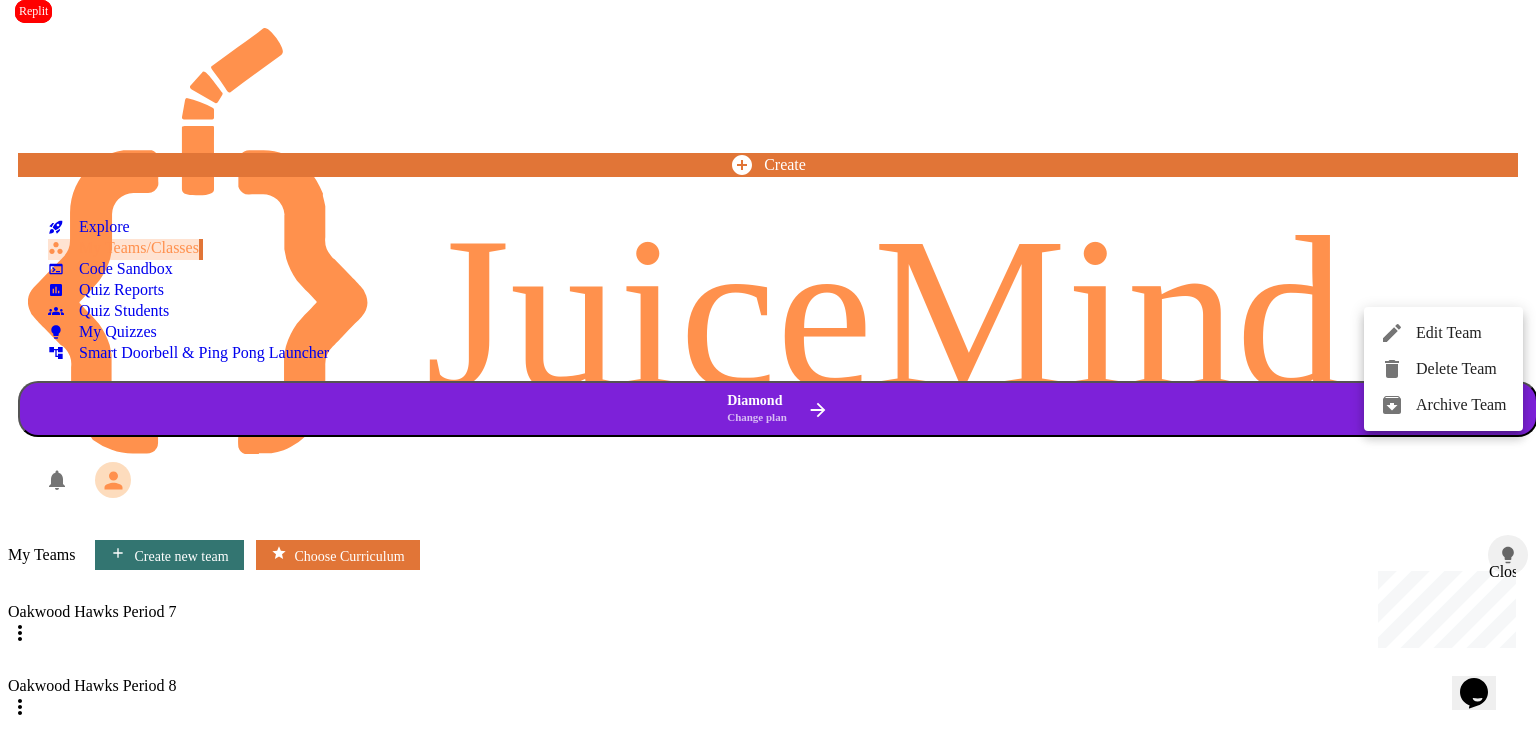 click at bounding box center (768, 365) 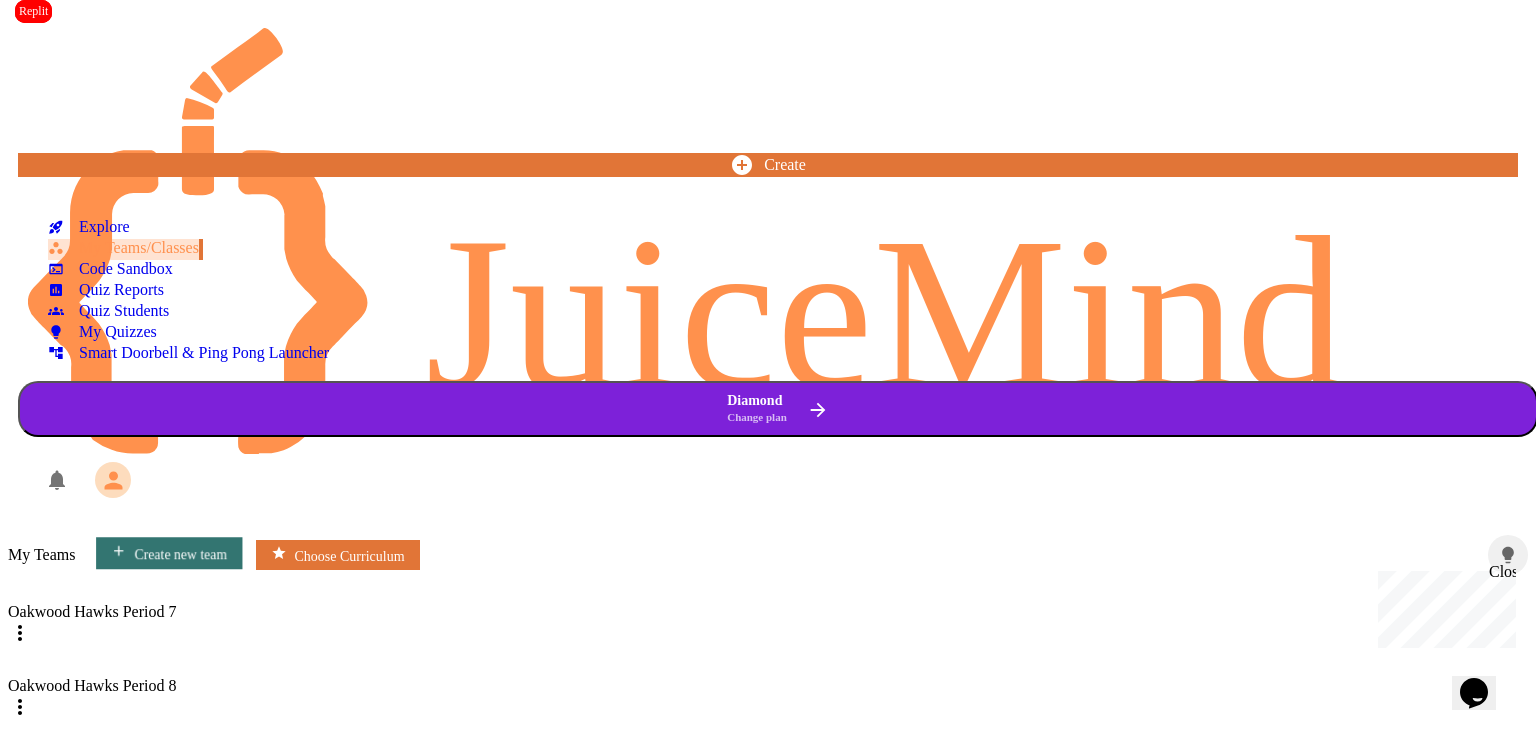 click on "Create new team" at bounding box center (170, 553) 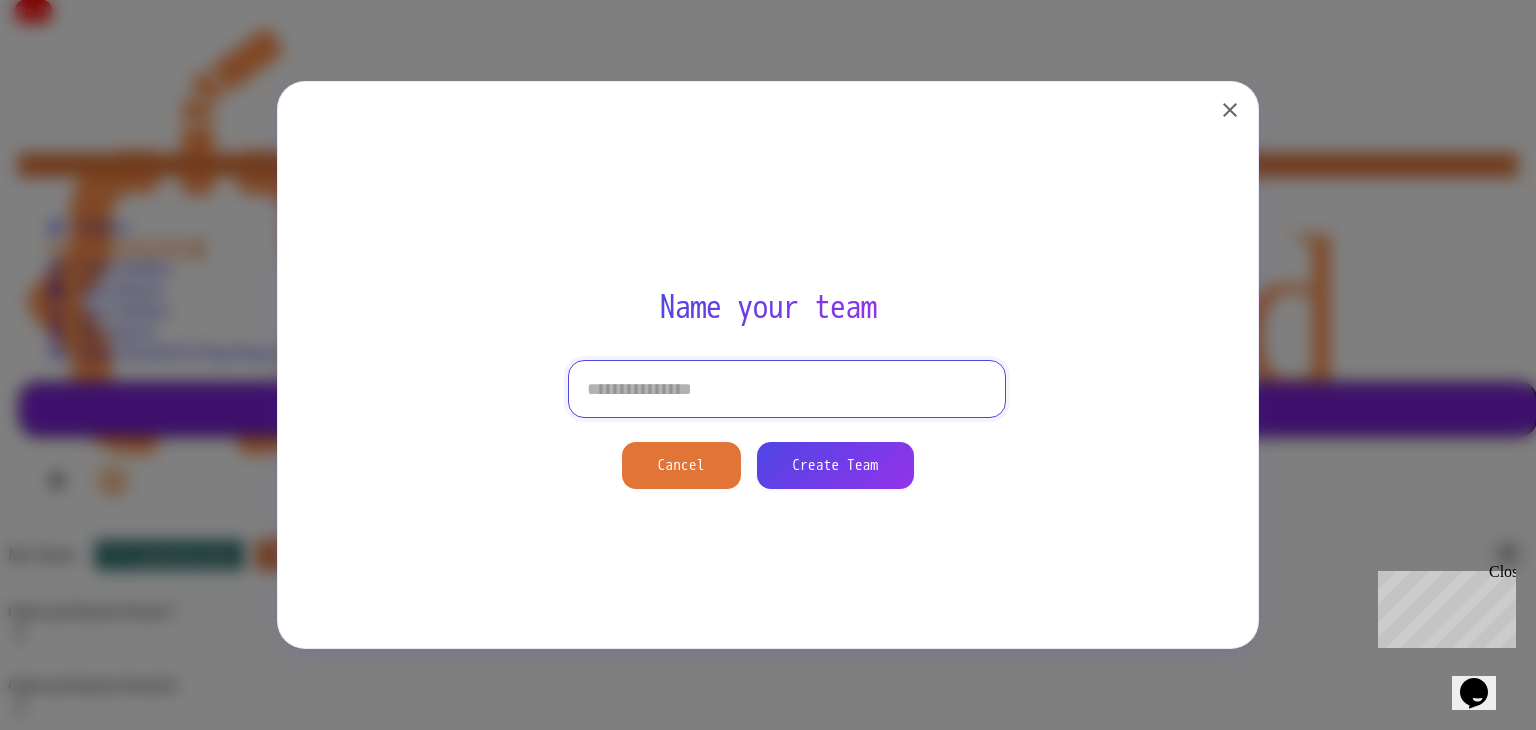 click at bounding box center [787, 389] 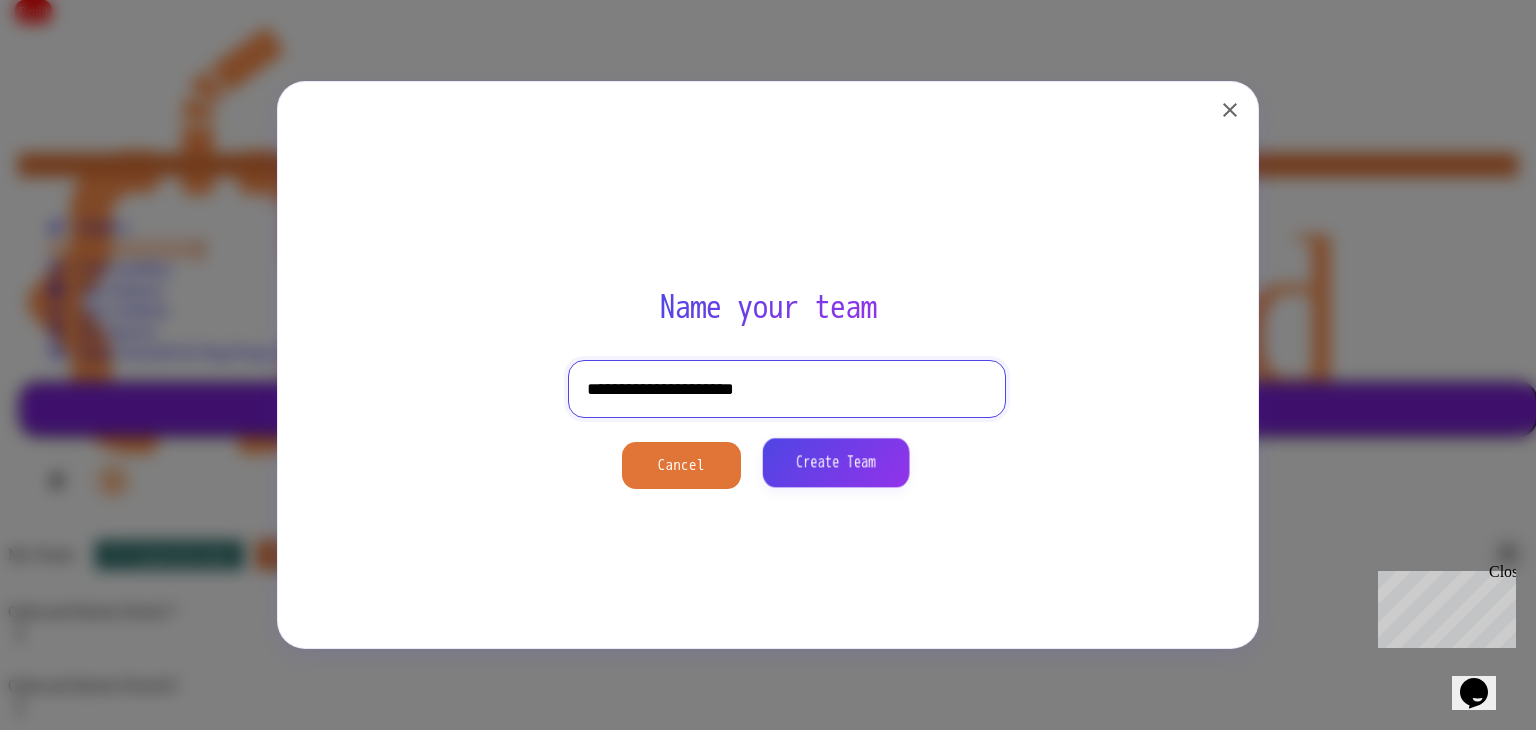 type on "**********" 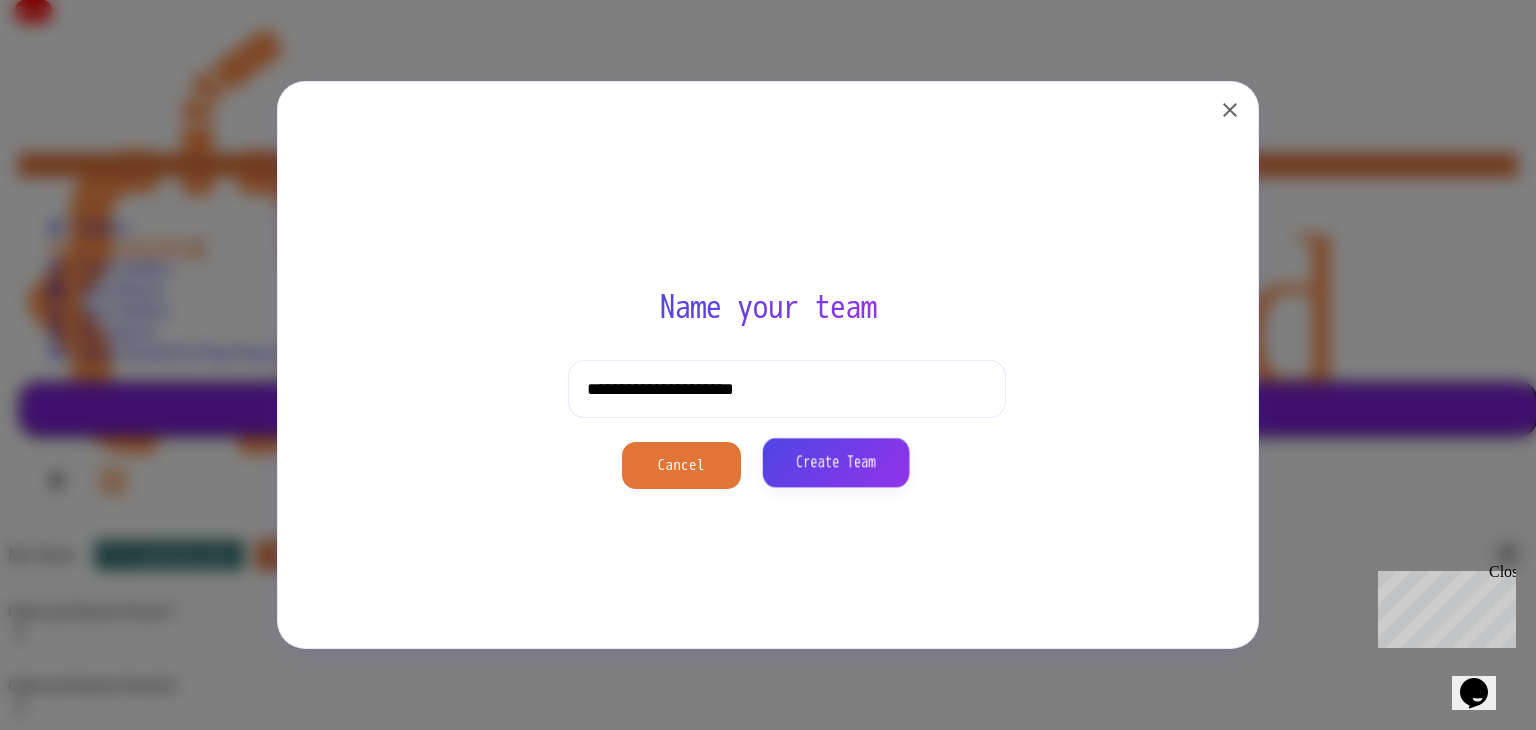 click on "Create Team" at bounding box center (835, 462) 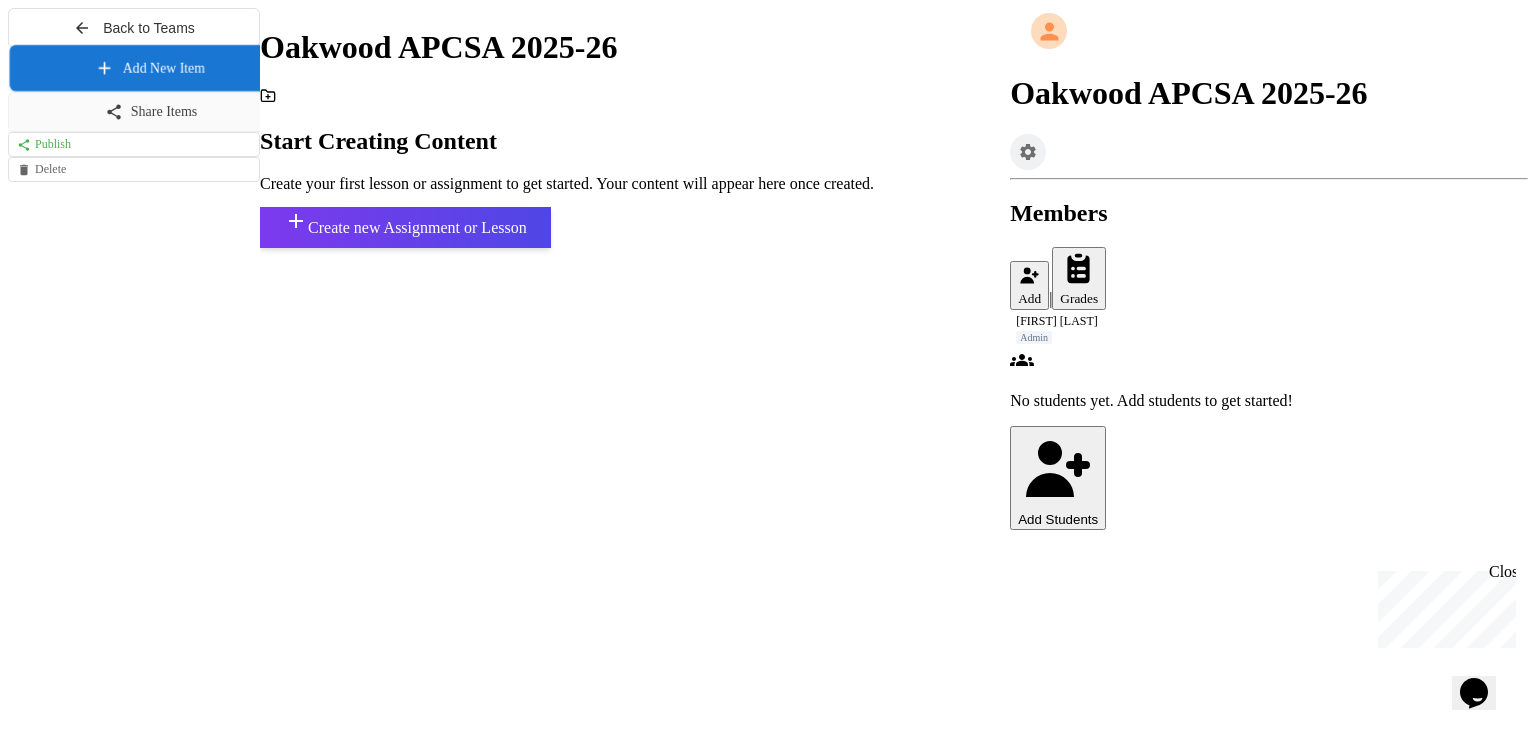 click on "Add New Item" at bounding box center [150, 68] 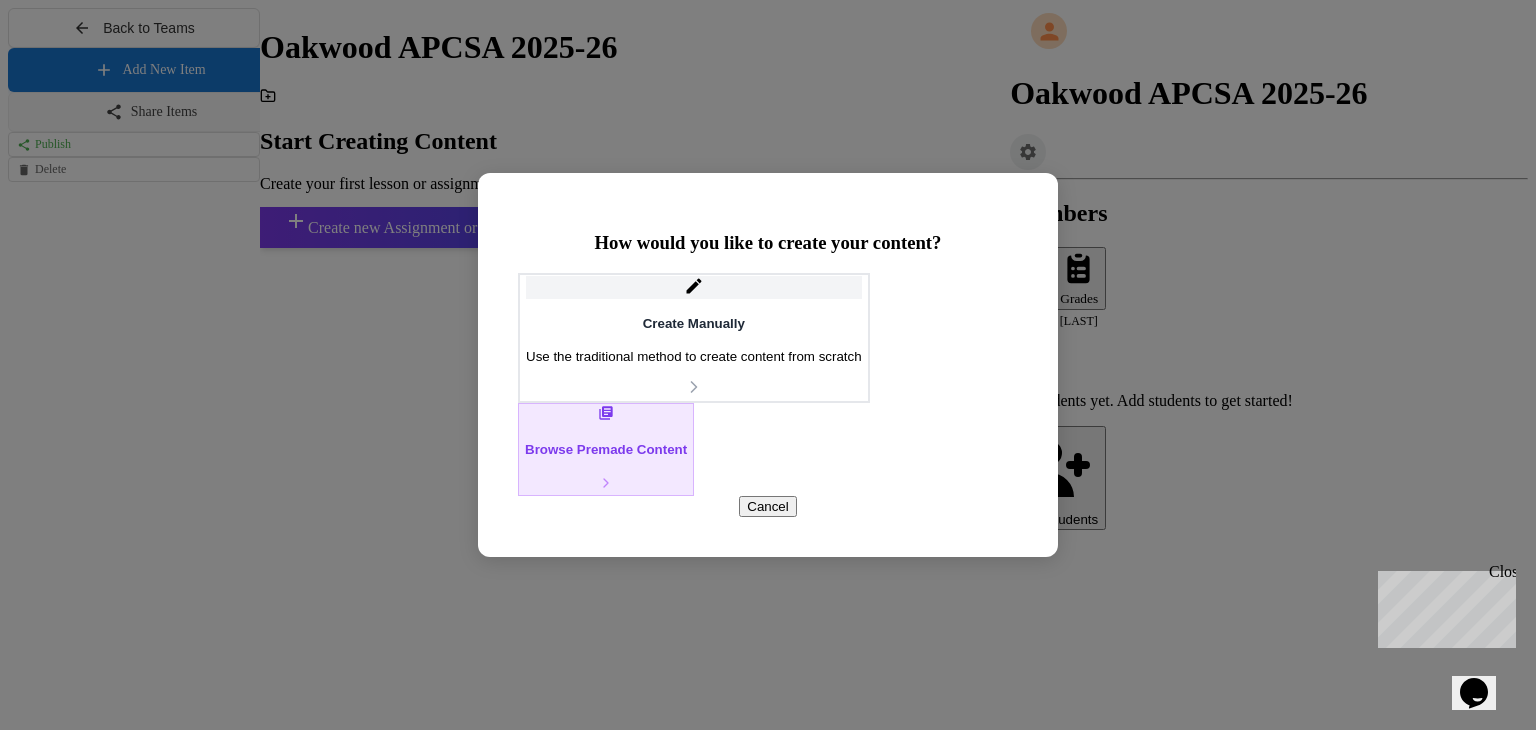 click on "Browse Premade Content" at bounding box center [606, 449] 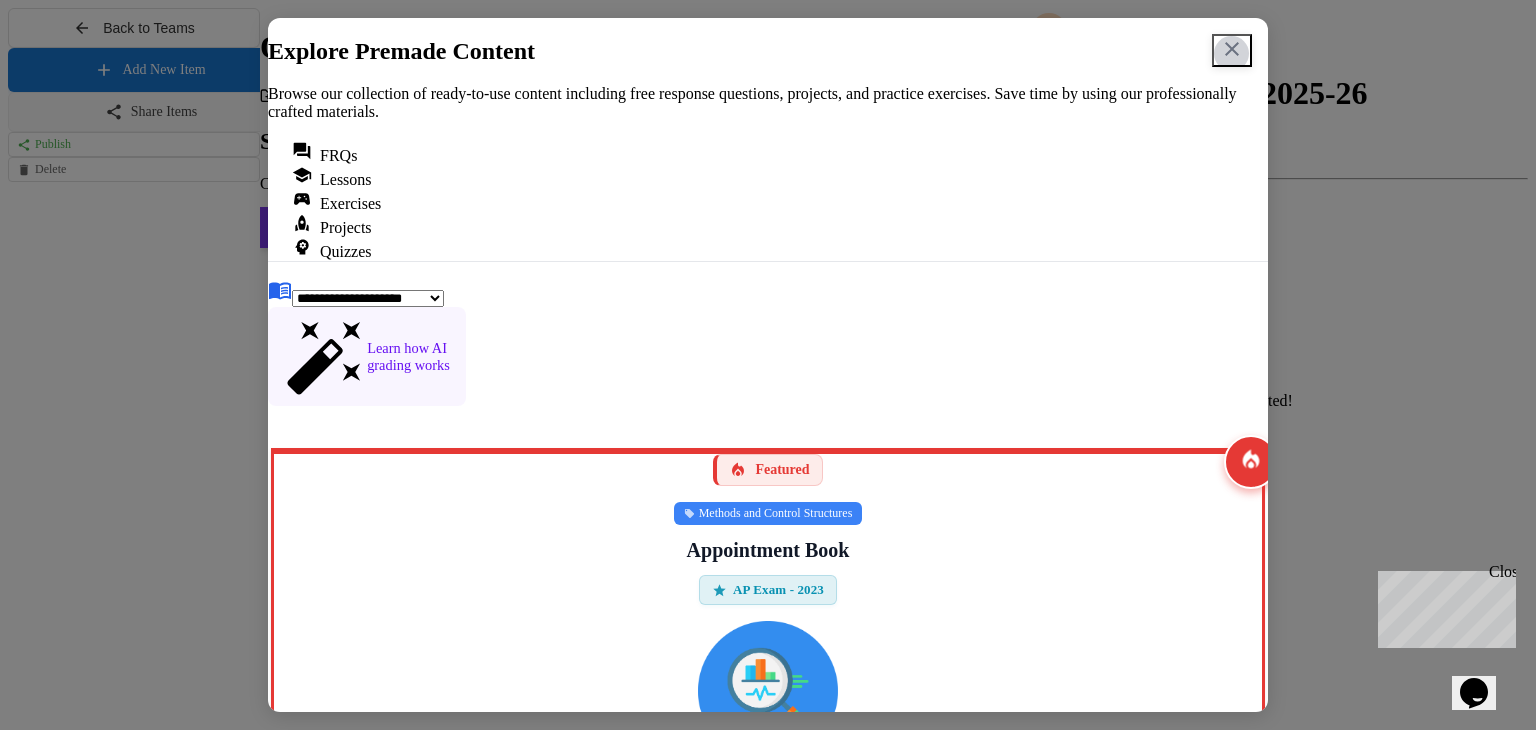 click 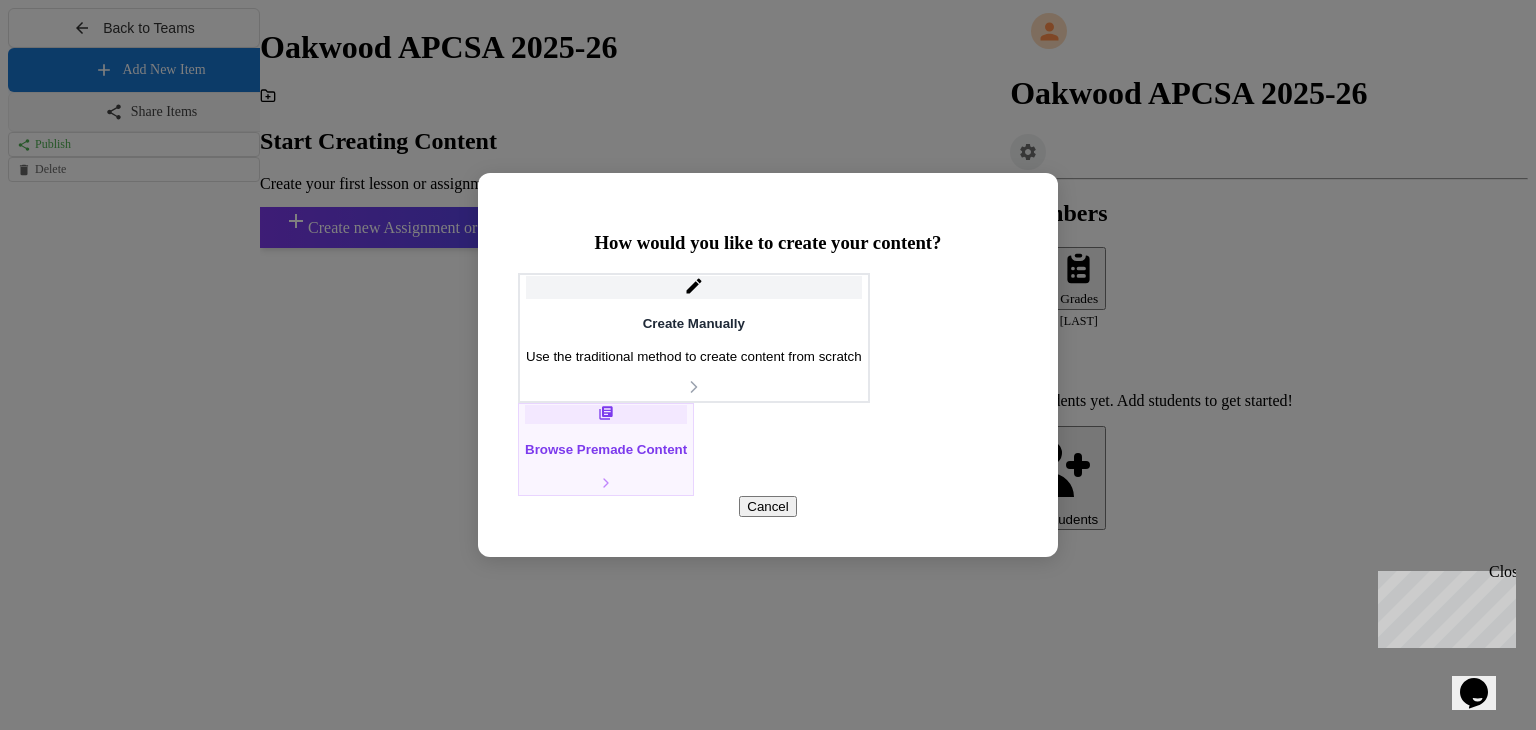 click on "How would you like to create your content? Create Manually Use the traditional method to create content from scratch Browse Premade Content Cancel" at bounding box center [768, 365] 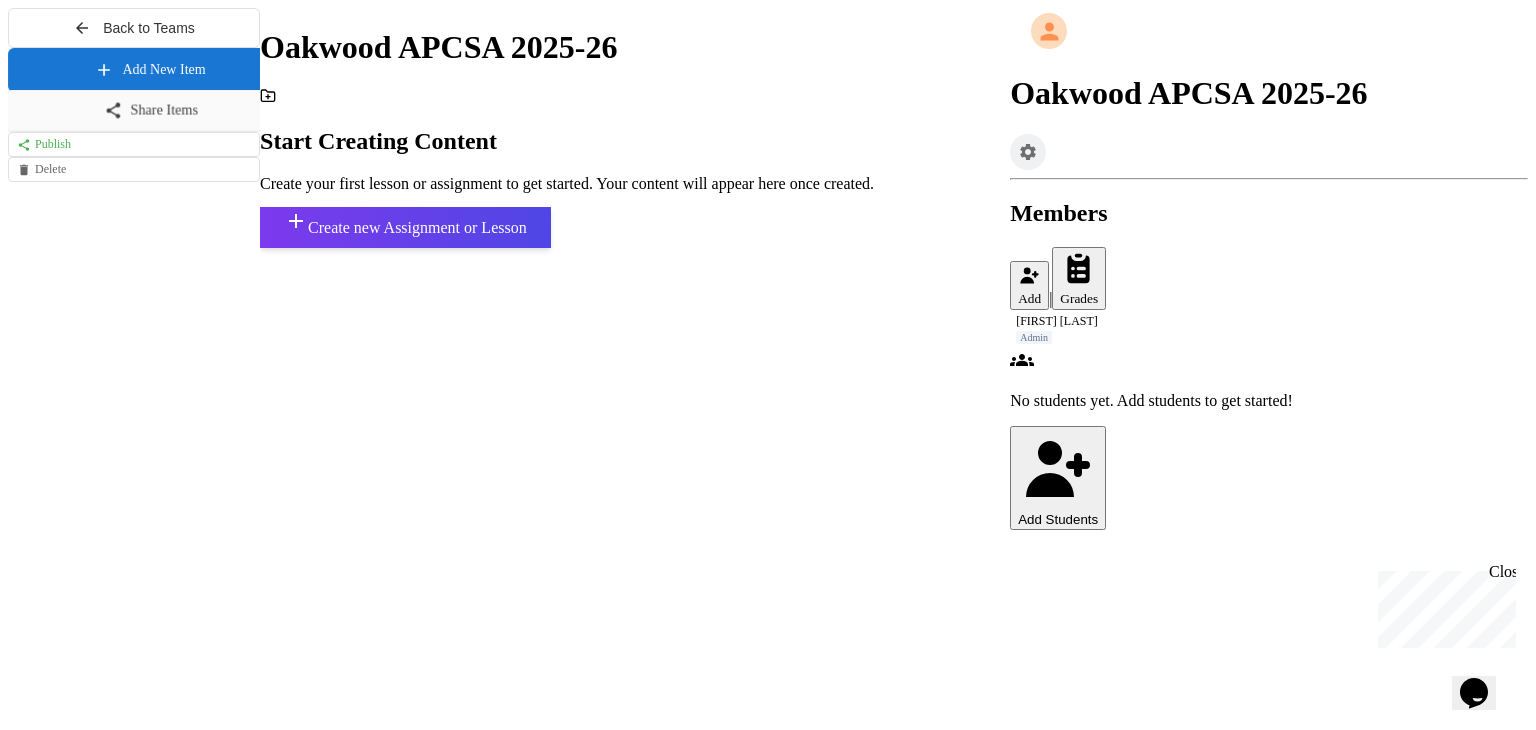 click on "Share Items" at bounding box center (151, 111) 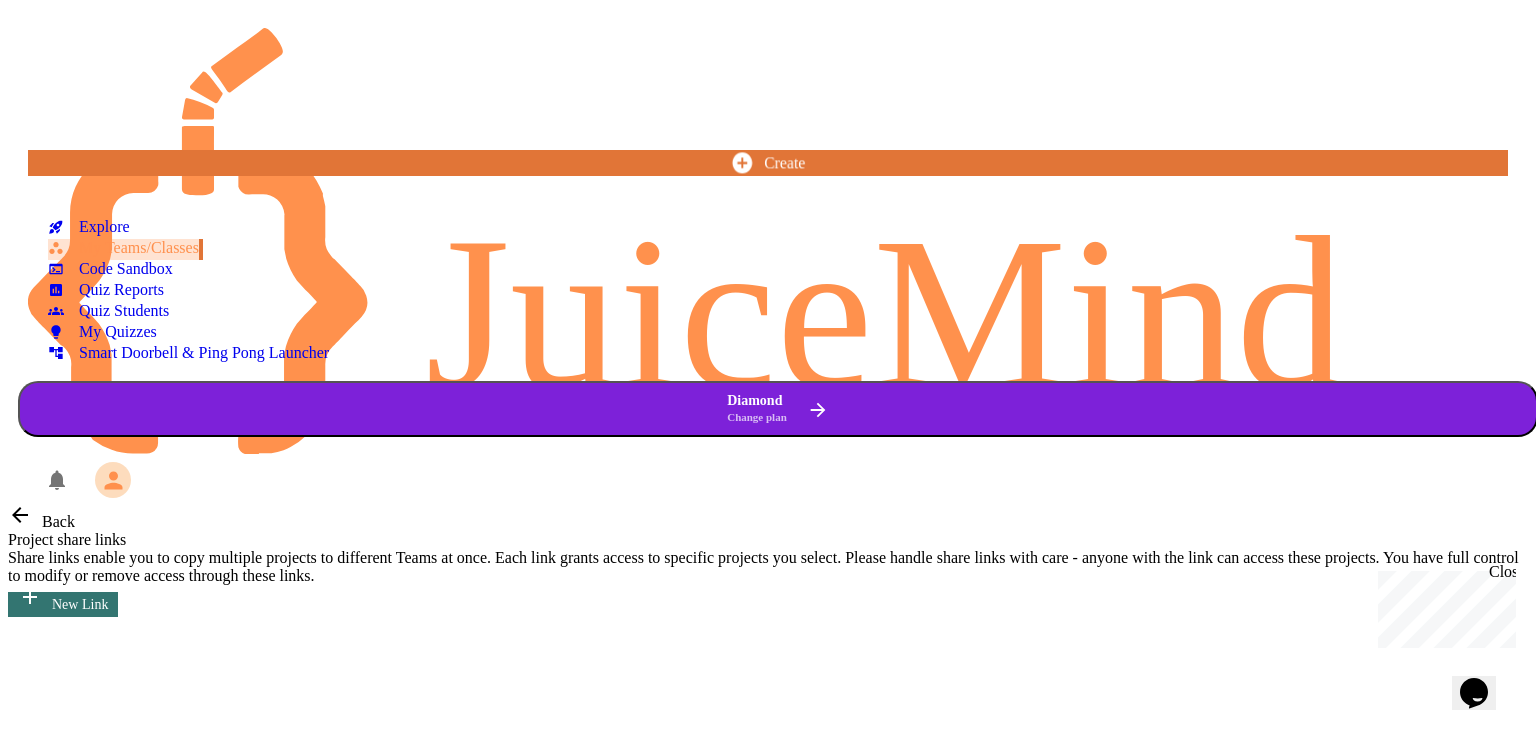 click on "Create" at bounding box center (768, 162) 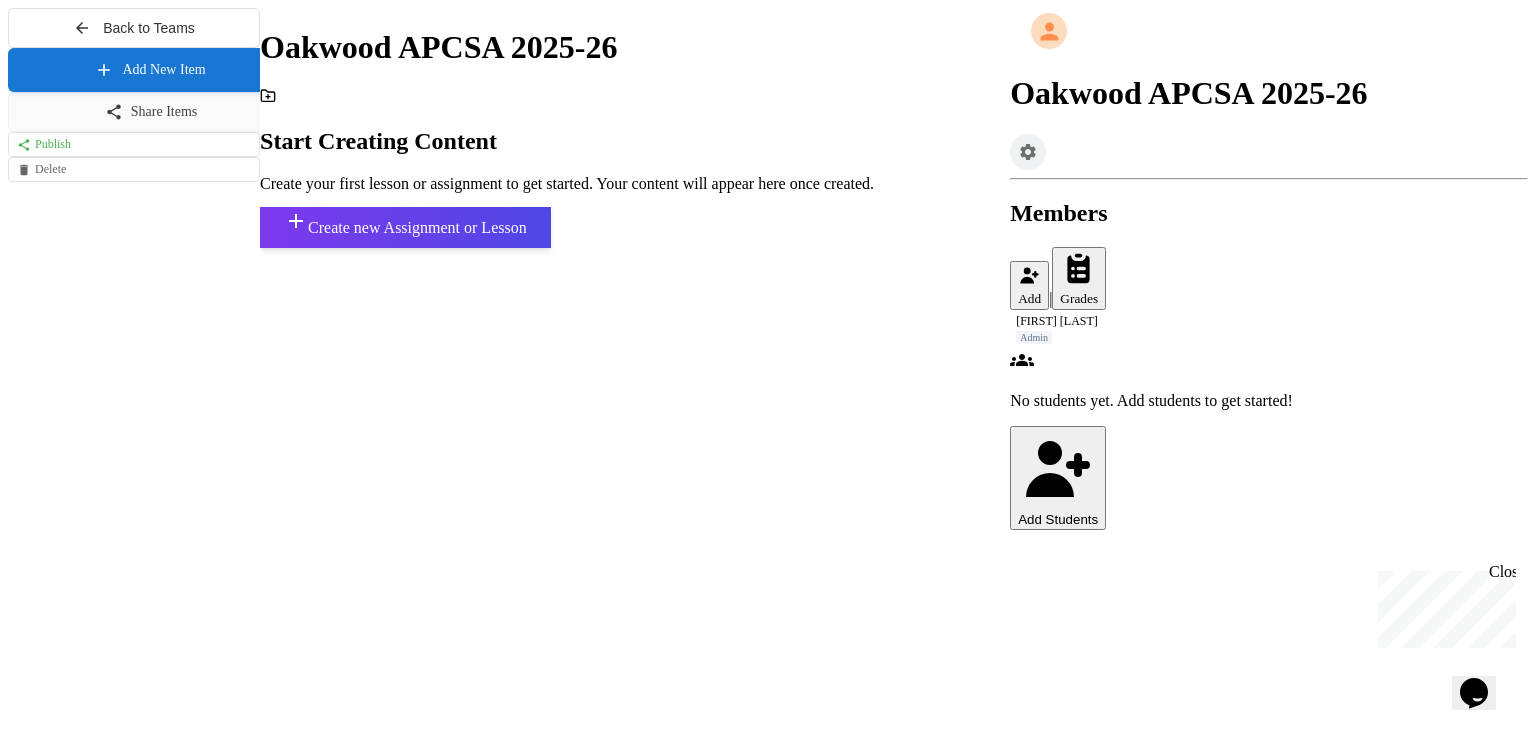 click on "Create new Assignment or Lesson" at bounding box center (405, 227) 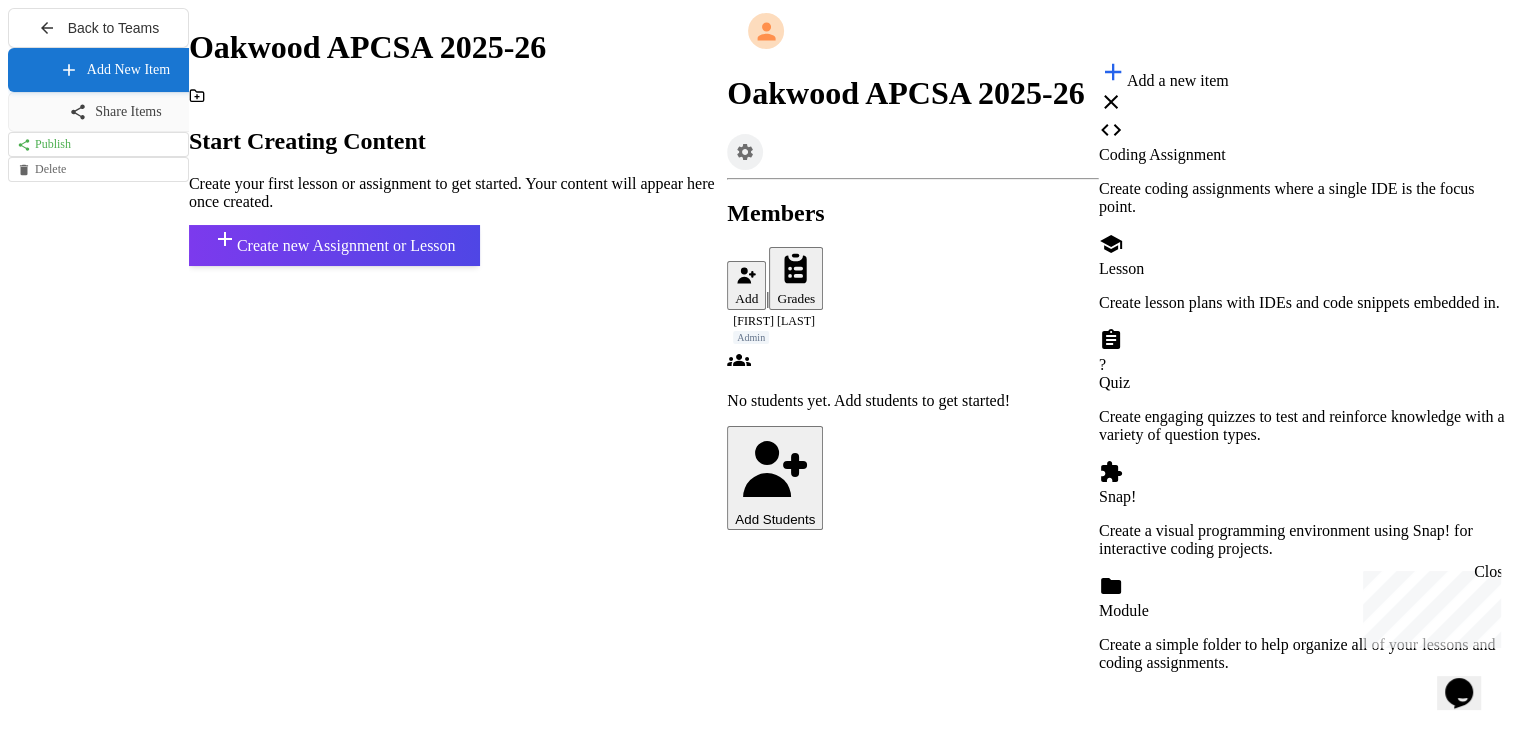 click on "Add a new item Coding Assignment Create coding assignments where a single IDE is the focus point. Lesson Create lesson plans with IDEs and code snippets embedded in. ? Quiz Create engaging quizzes to test and reinforce knowledge with a variety of question types. Snap! Create a visual programming environment using Snap! for interactive coding projects. Module Create a simple folder to help organize all of your lessons and coding assignments." at bounding box center [1306, 373] 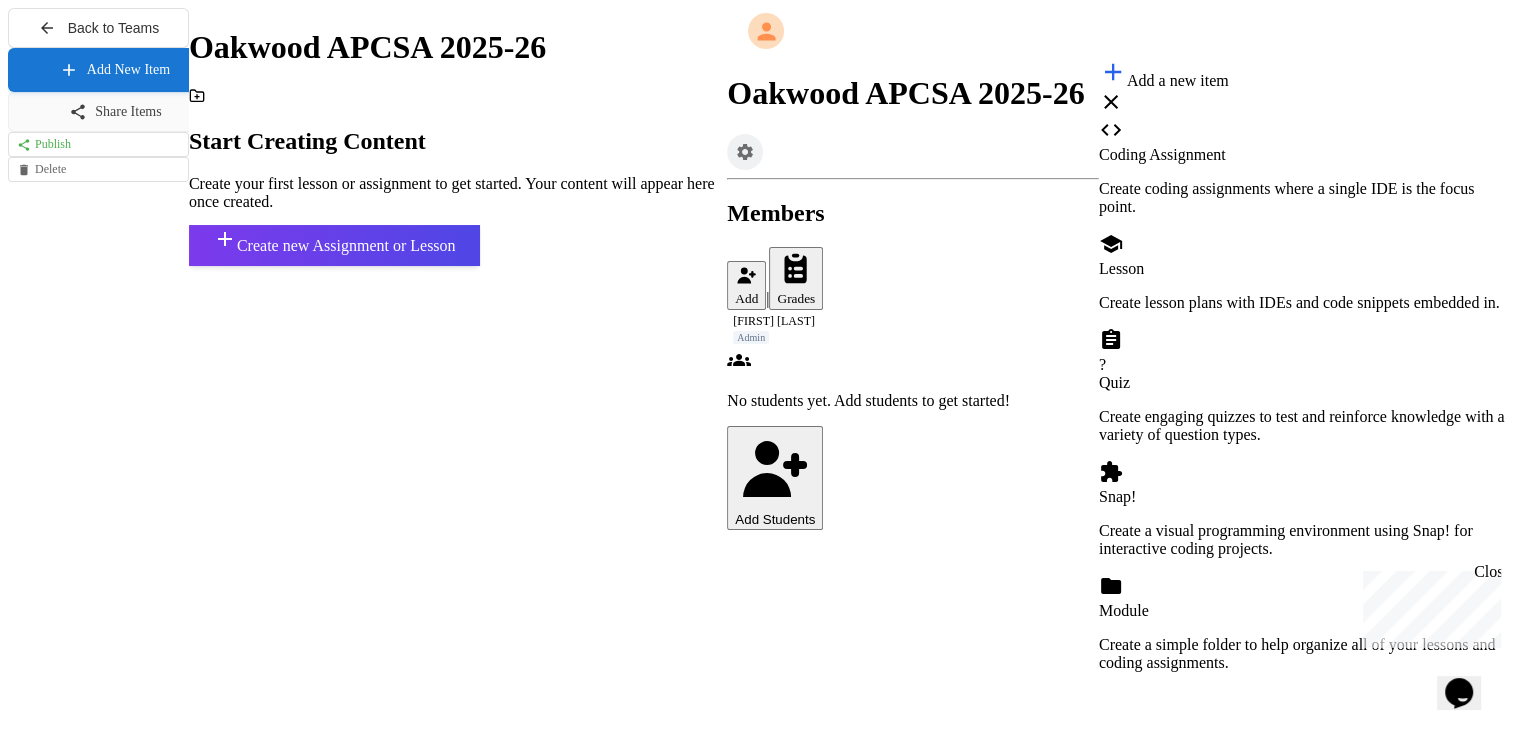 click 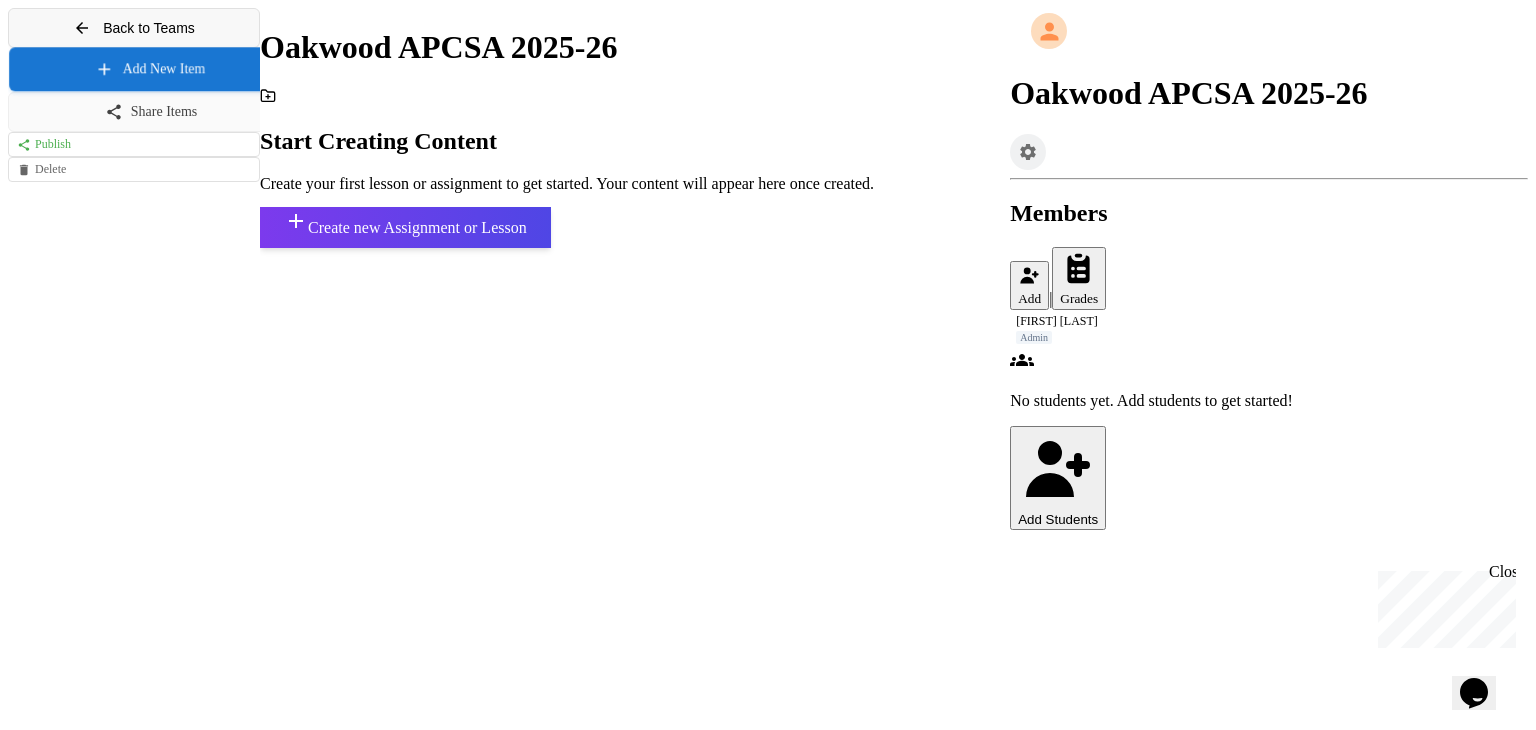 click on "Back to Teams" at bounding box center (149, 28) 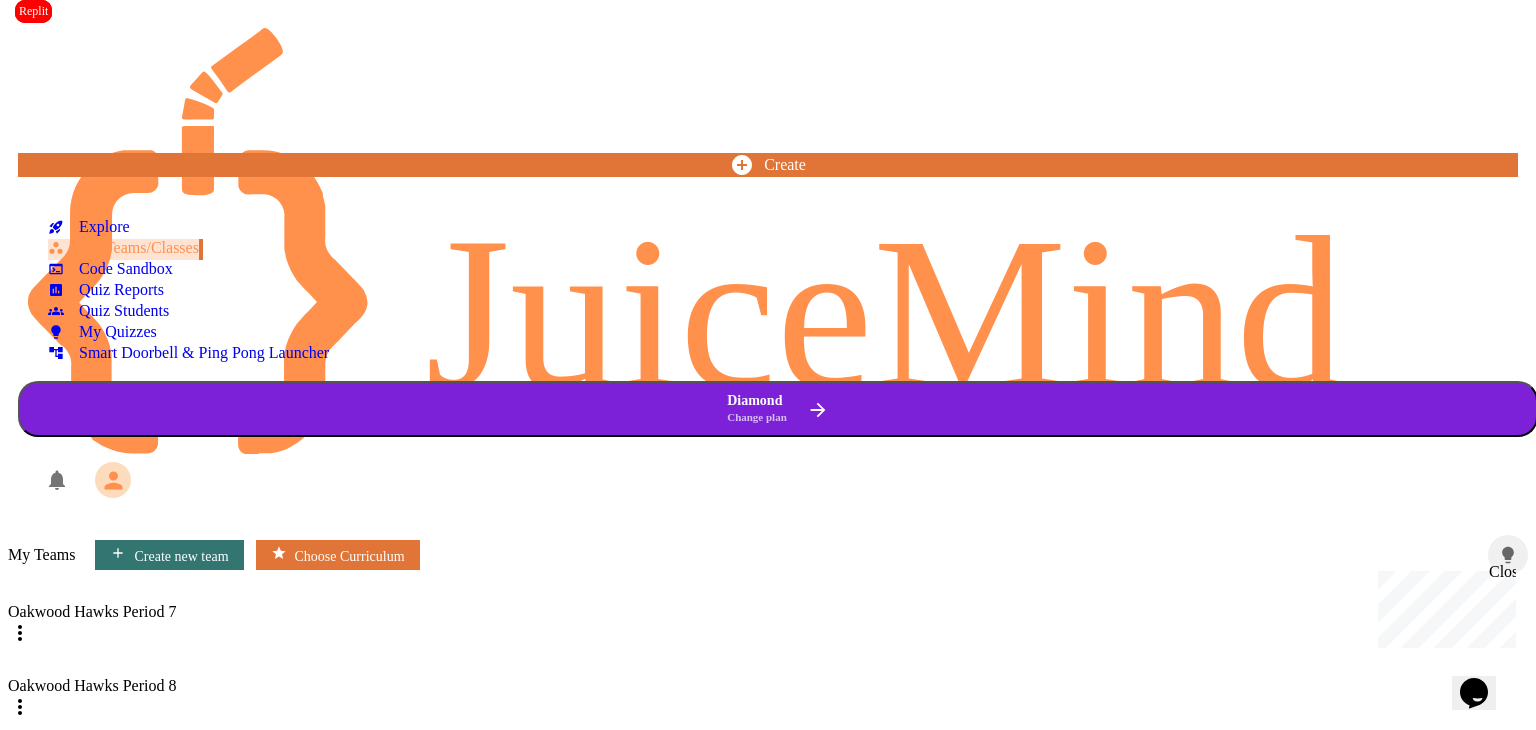 click on "Oakwood APCSA 2025-26" at bounding box center (768, 834) 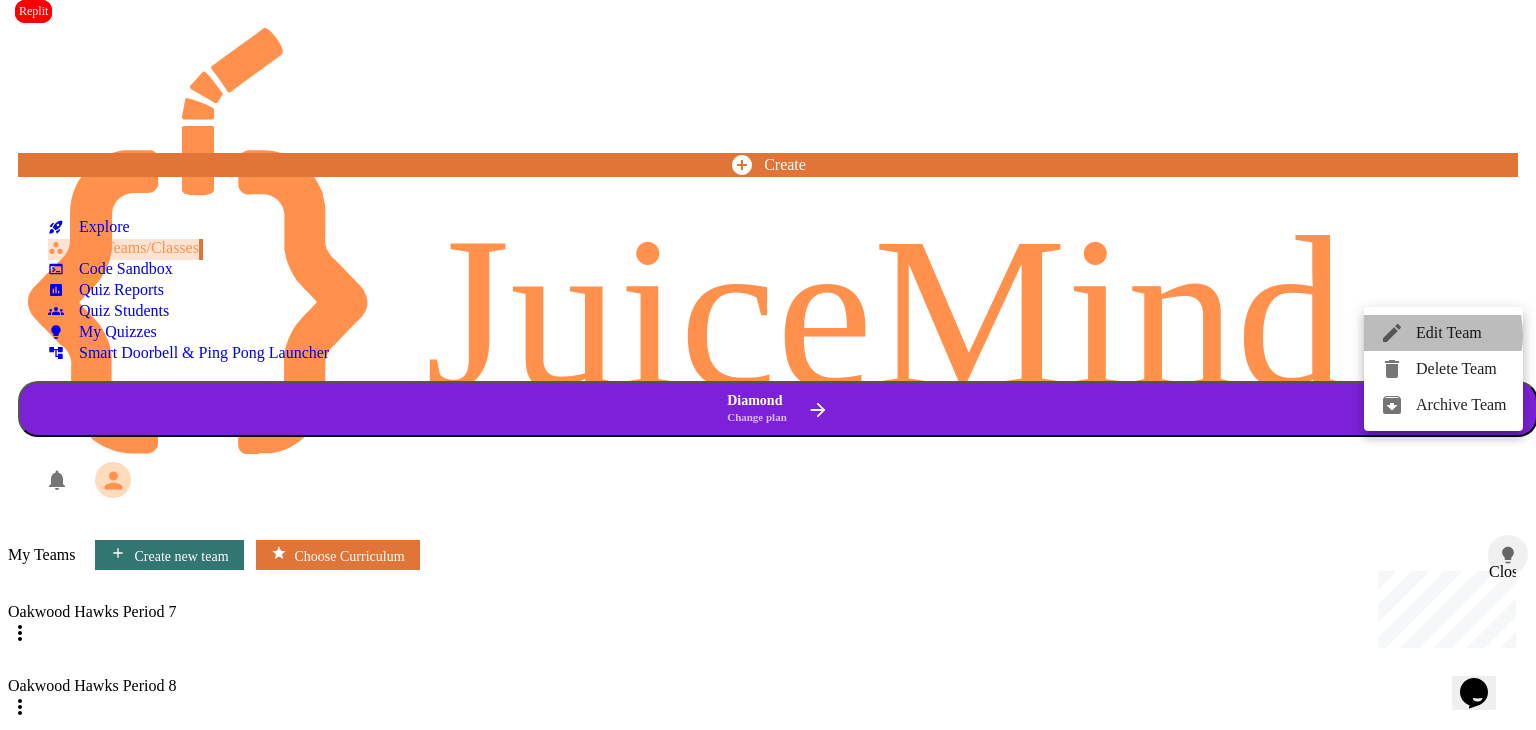 click at bounding box center (1398, 333) 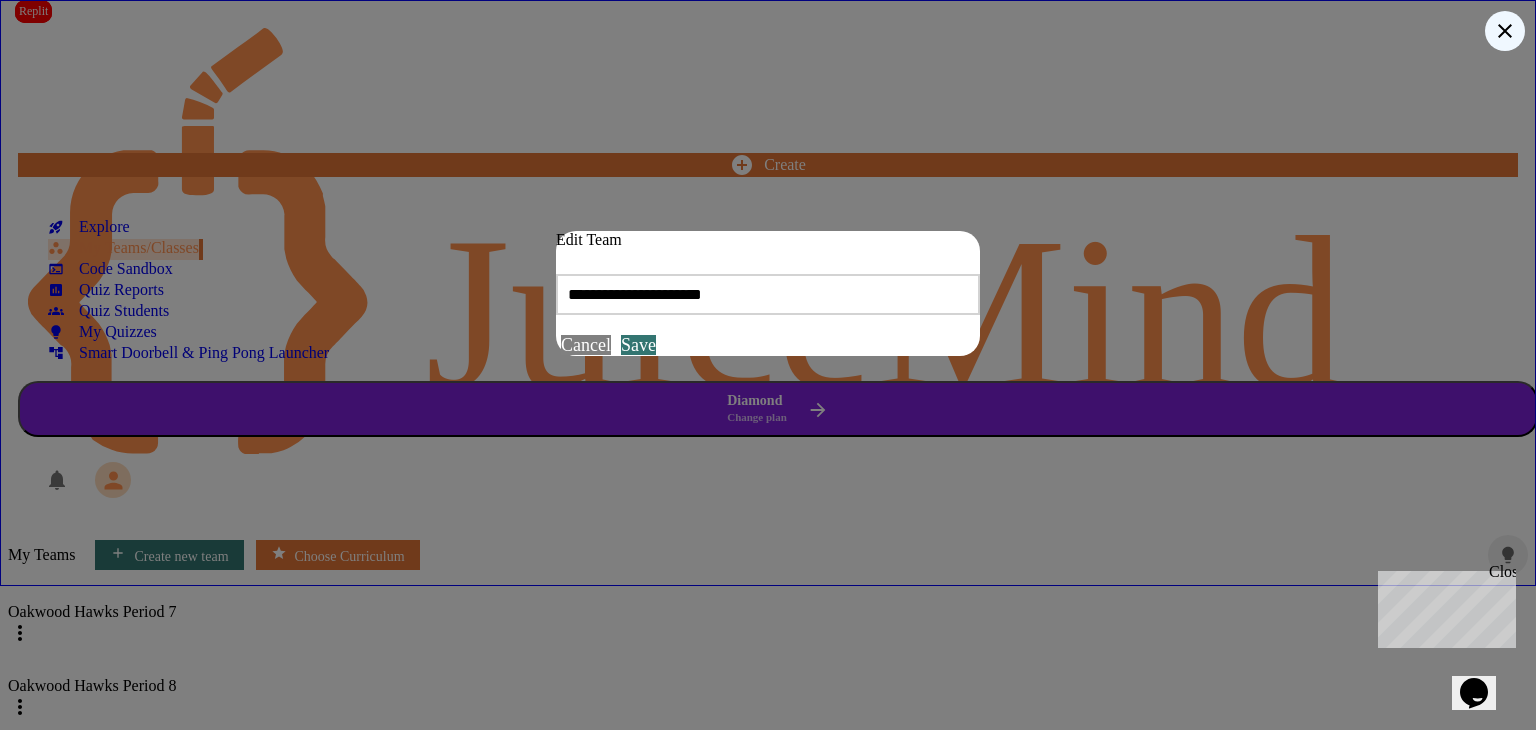 click at bounding box center [768, 365] 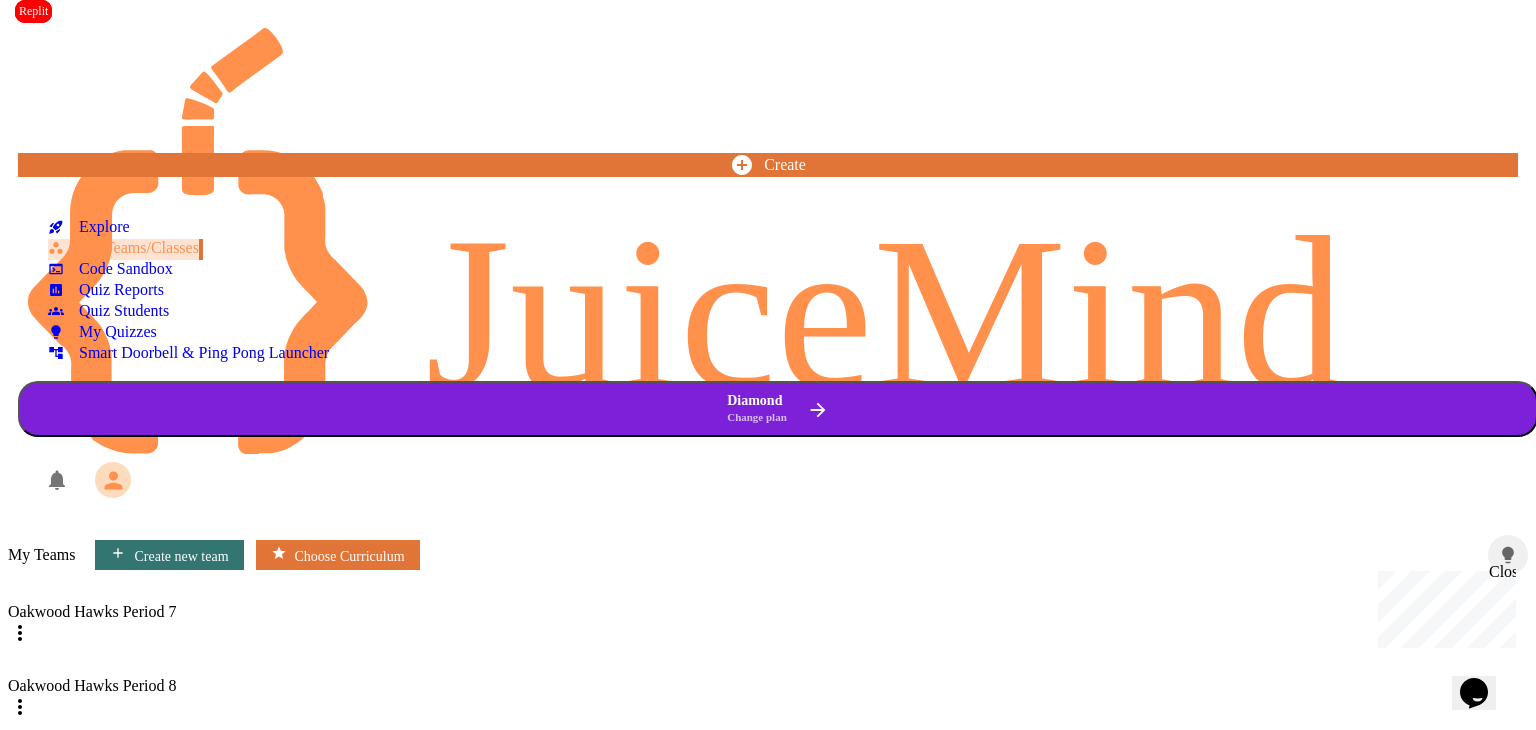 click 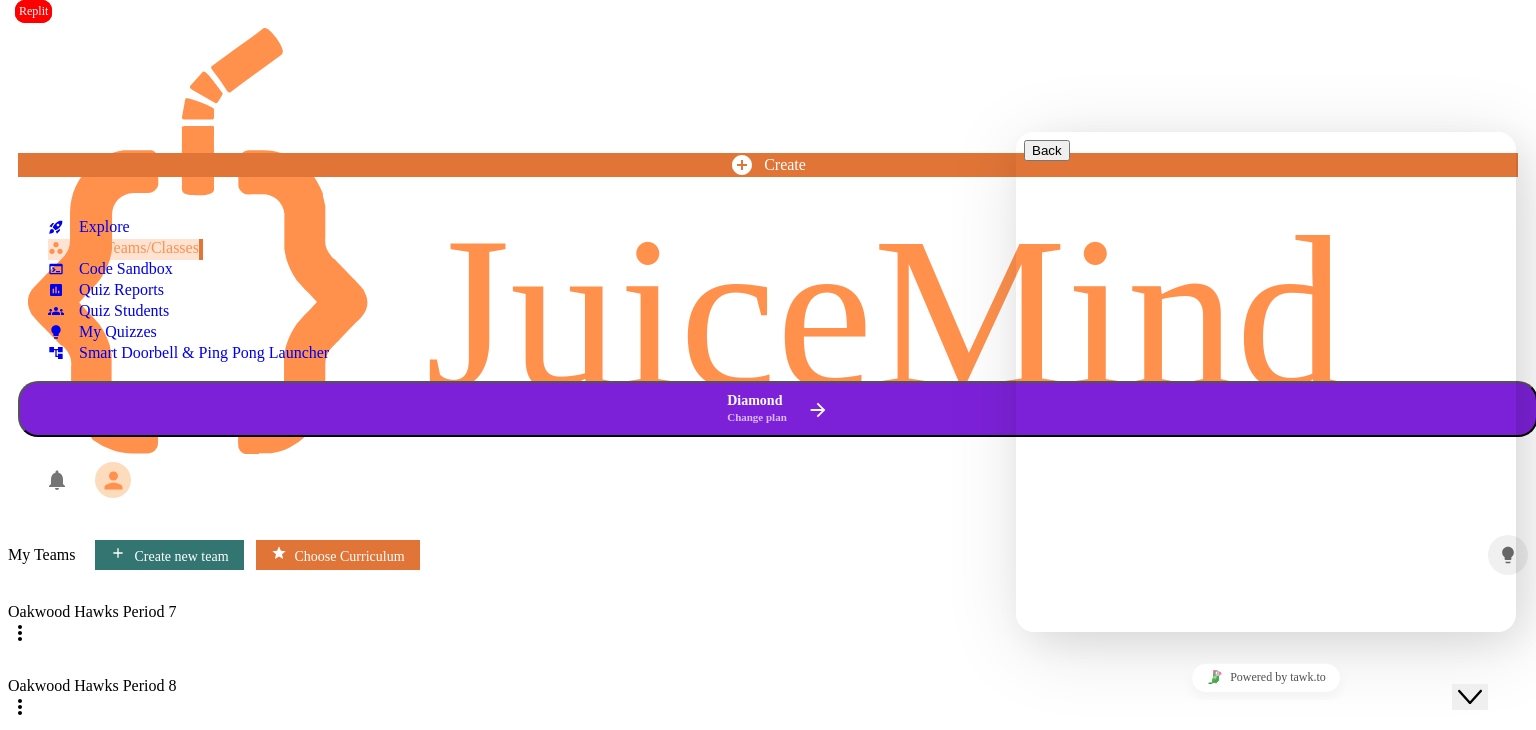 click on "Chat now!   We typically reply in a few minutes" at bounding box center (1266, 787) 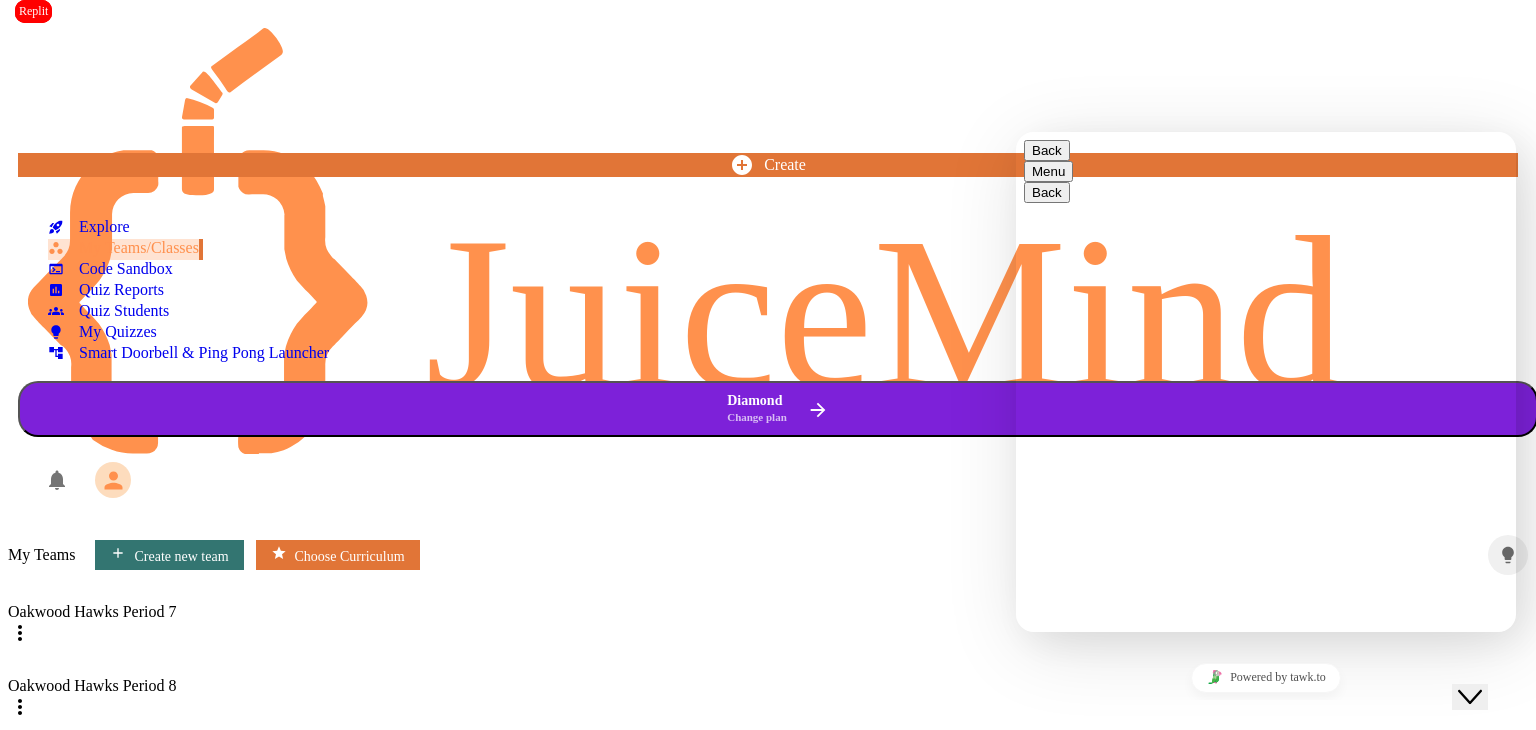 click at bounding box center (1016, 132) 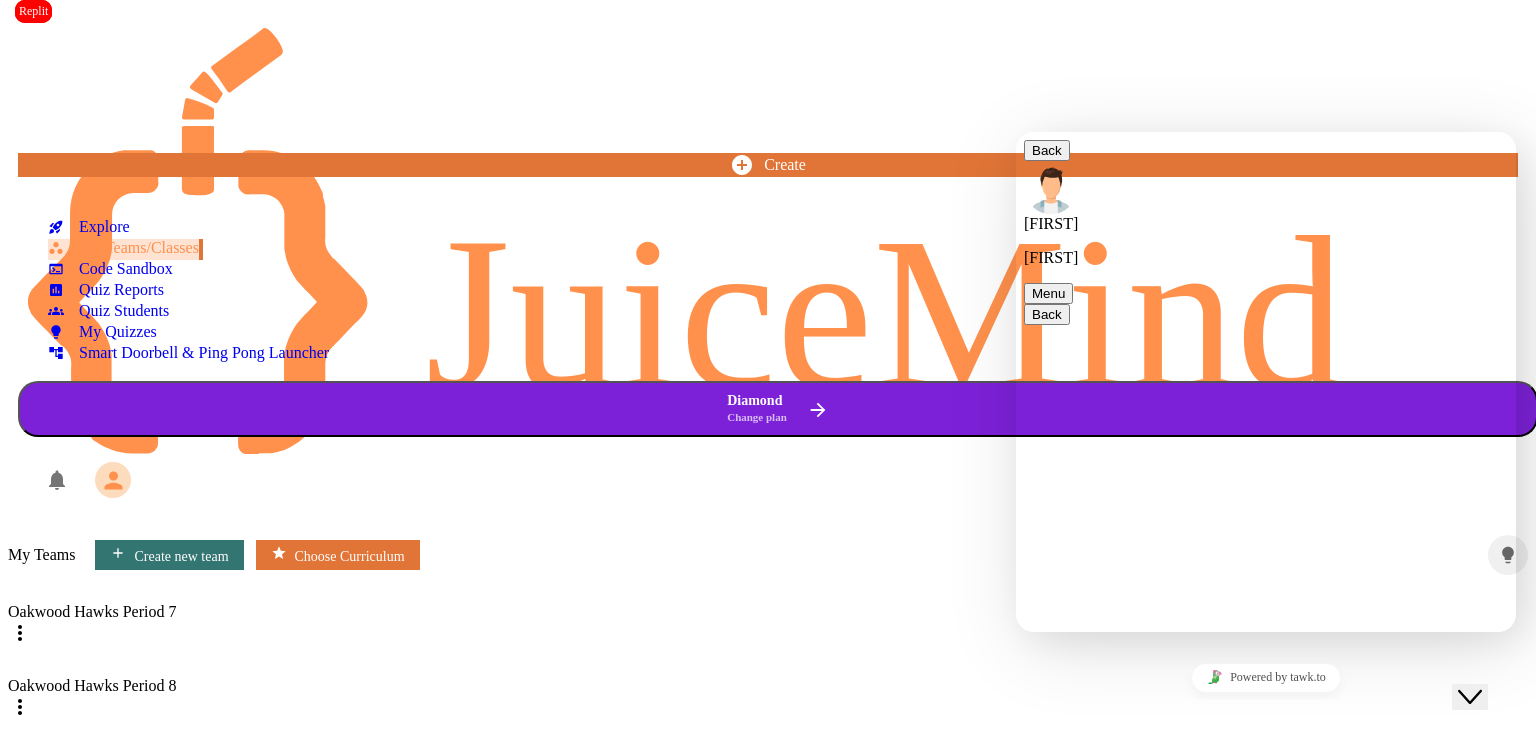 click at bounding box center [1601, 1603] 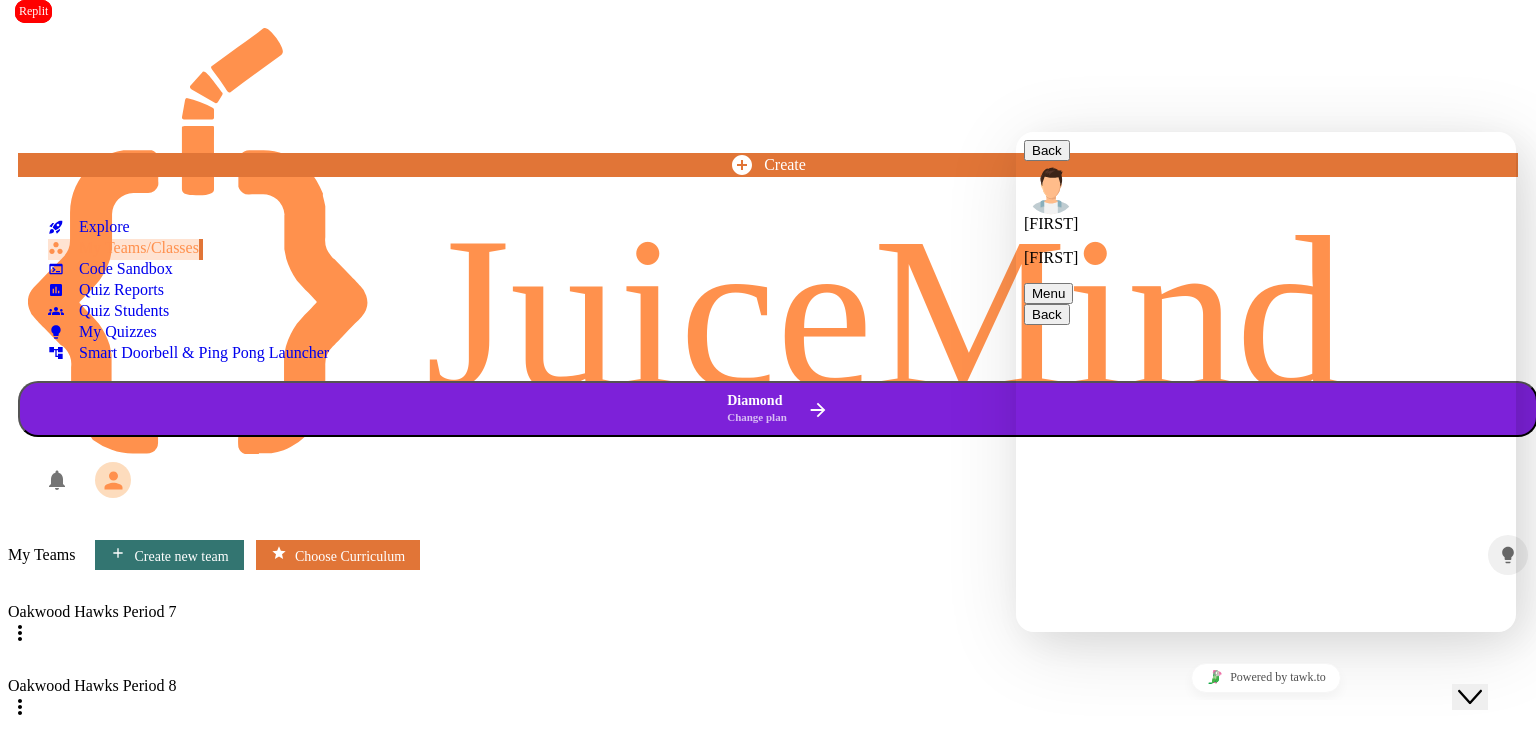 click on "Oakwood Hawks Period 8" at bounding box center (768, 686) 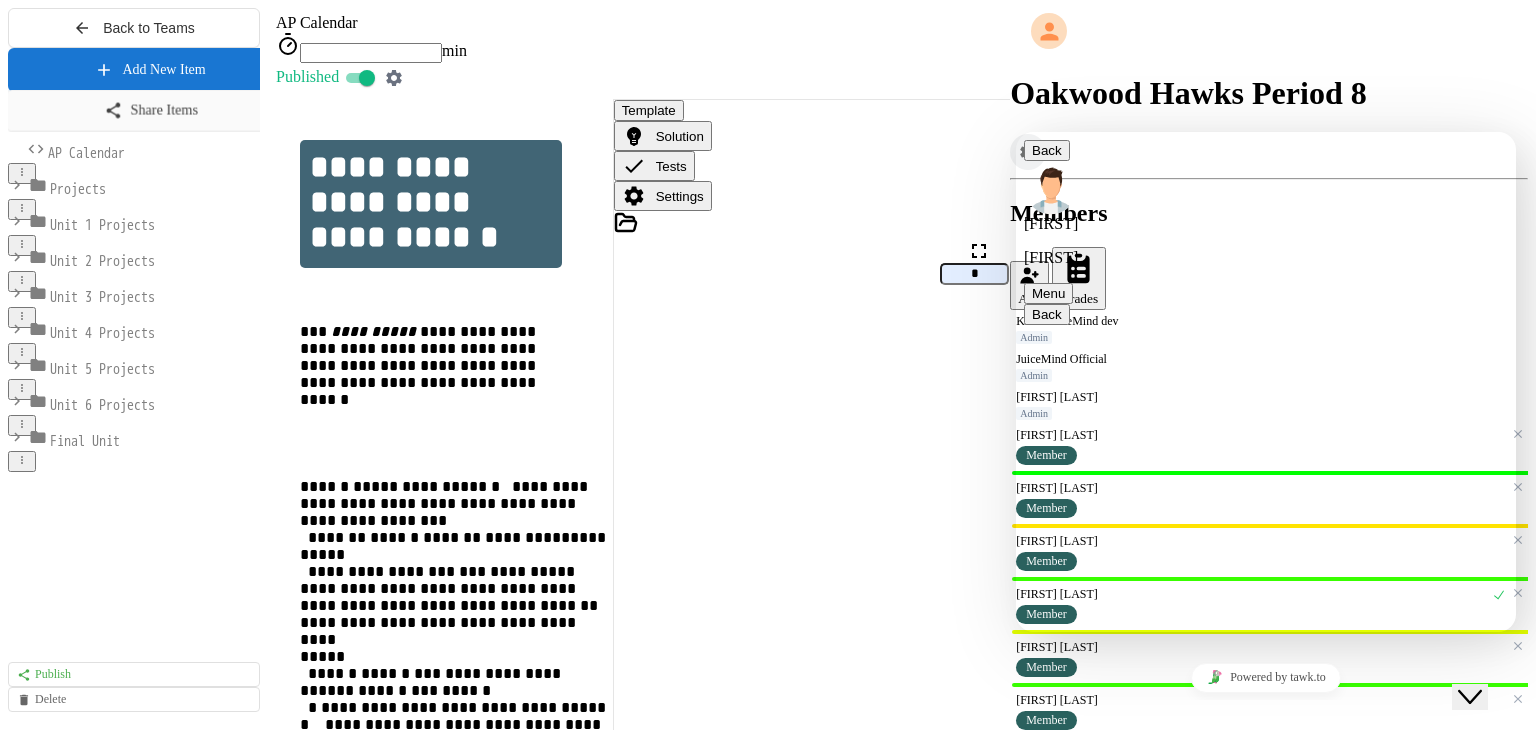 scroll, scrollTop: 0, scrollLeft: 15, axis: horizontal 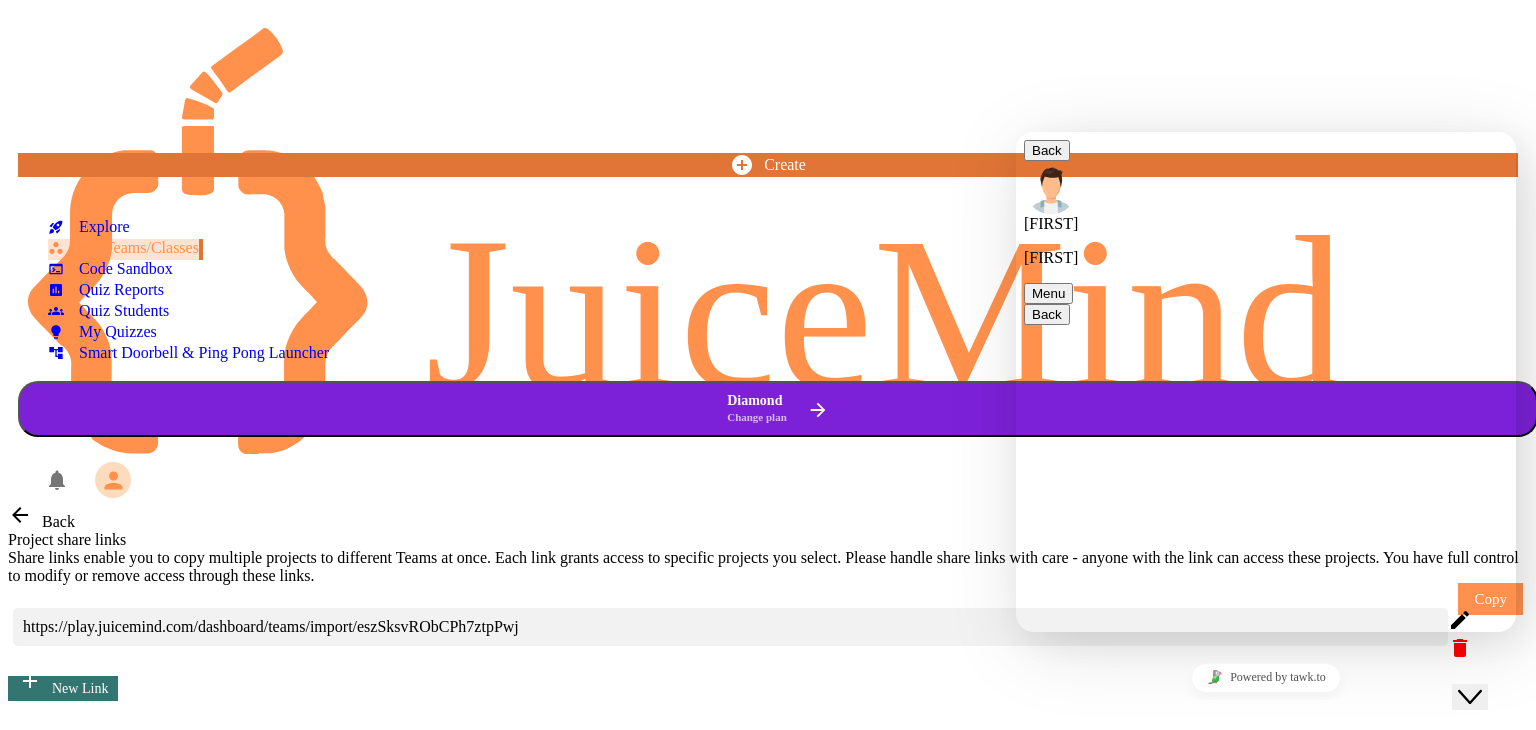 click on "Project share links Share links enable you to copy multiple projects to different Teams at once. Each link grants access to specific projects you select. Please handle share links with care - anyone with the link can access these projects. You have full control to modify or remove access through these links. https://play.juicemind.com/dashboard/teams/import/eszSksvRObCPh7ztpPwj Copy  New Link" at bounding box center [768, 614] 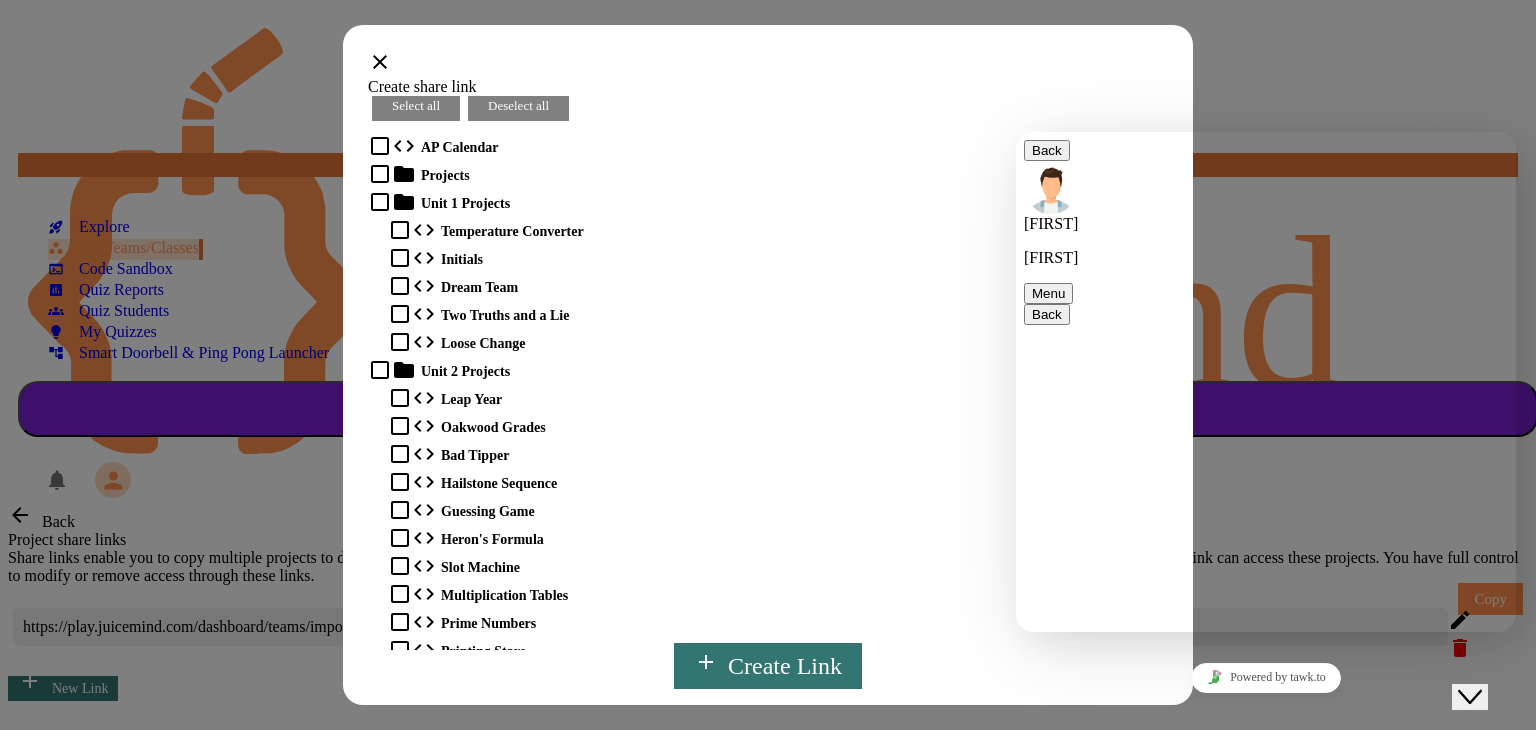 click on "Select all" at bounding box center (416, 105) 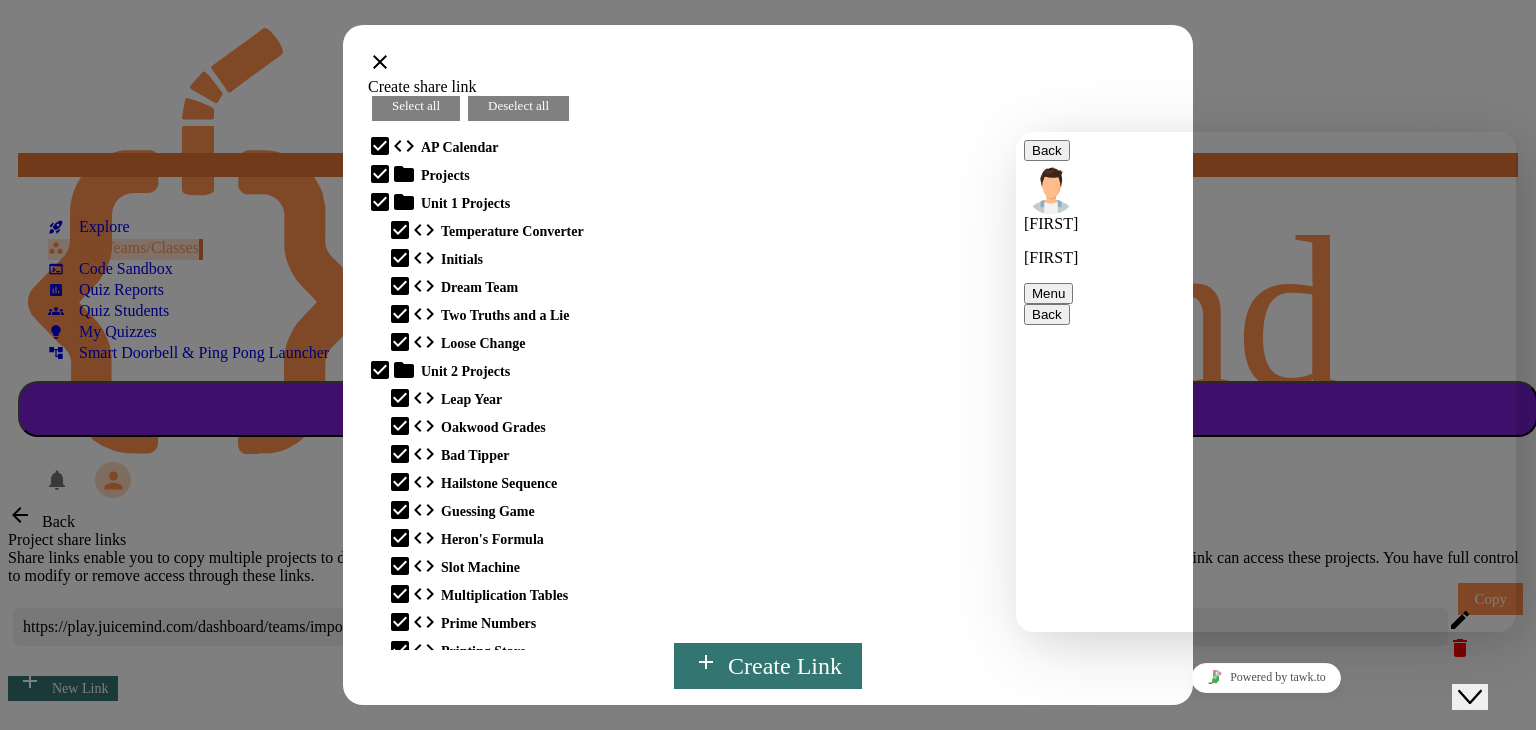click on "Create Link" at bounding box center (768, 666) 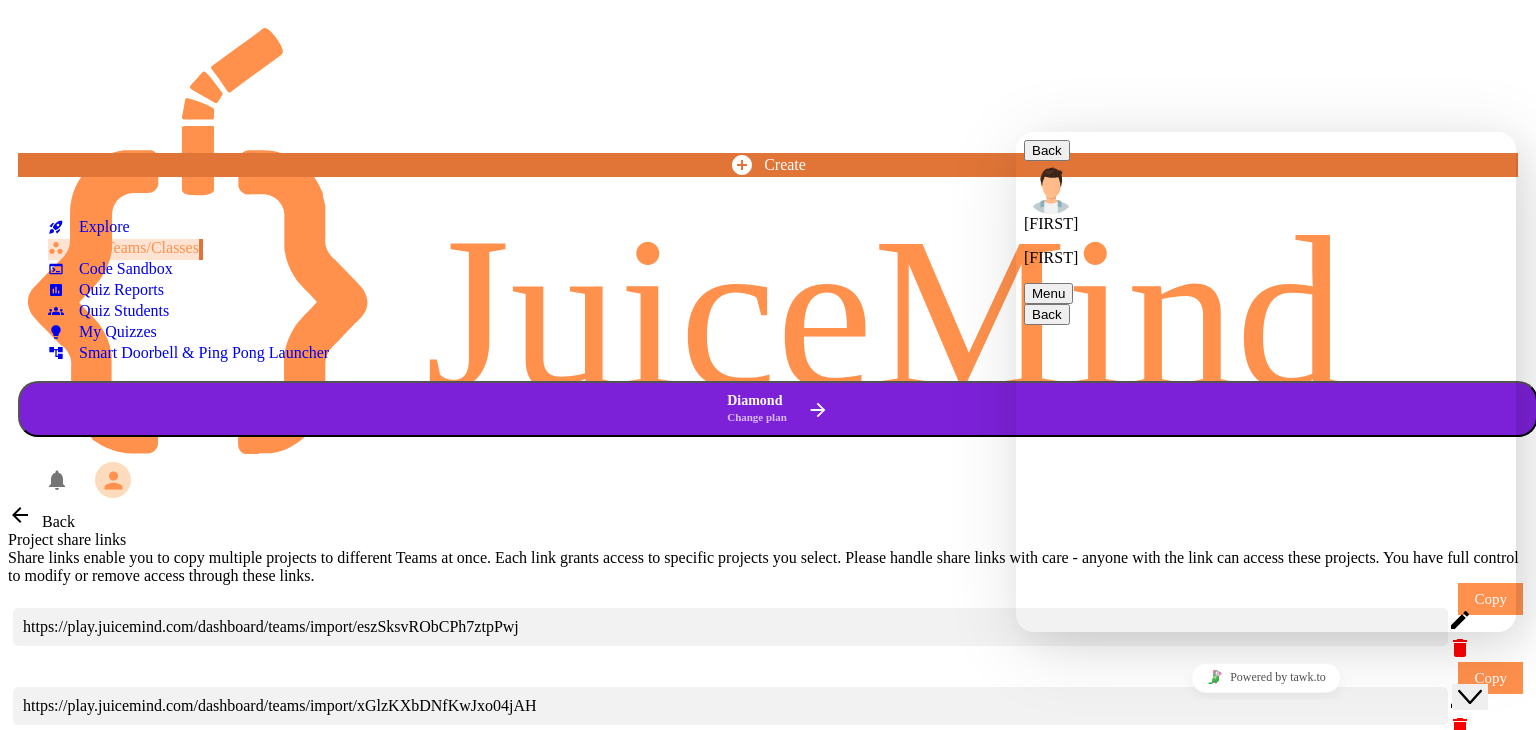 click on "Back Project share links Share links enable you to copy multiple projects to different Teams at once. Each link grants access to specific projects you select. Please handle share links with care - anyone with the link can access these projects. You have full control to modify or remove access through these links. https://play.juicemind.com/dashboard/teams/import/eszSksvRObCPh7ztpPwj Copy https://play.juicemind.com/dashboard/teams/import/xGlzKXbDNfKwJxo04jAH Copy  New Link" at bounding box center [768, 639] 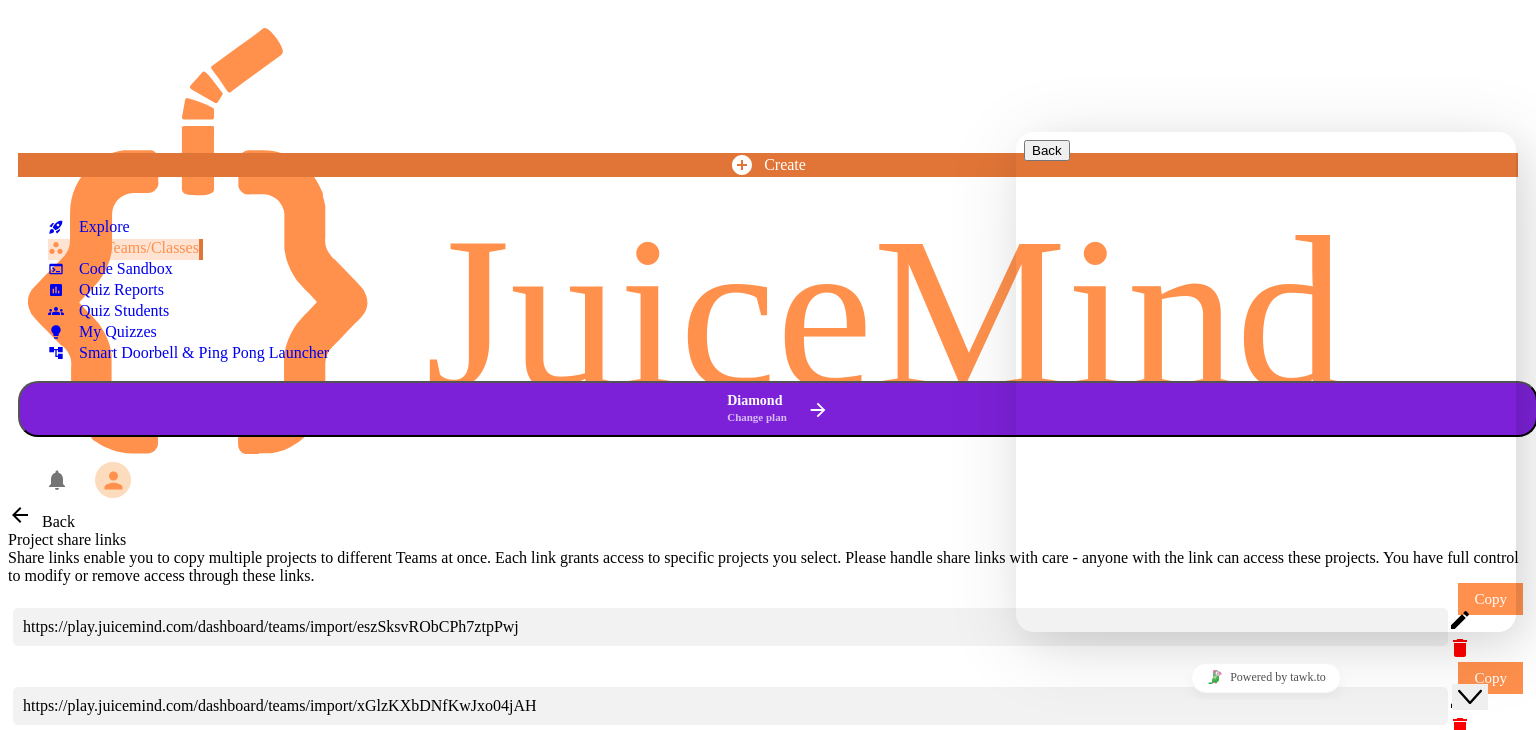 click on "Back Project share links Share links enable you to copy multiple projects to different Teams at once. Each link grants access to specific projects you select. Please handle share links with care - anyone with the link can access these projects. You have full control to modify or remove access through these links. https://play.juicemind.com/dashboard/teams/import/eszSksvRObCPh7ztpPwj Copy https://play.juicemind.com/dashboard/teams/import/xGlzKXbDNfKwJxo04jAH Copy  New Link" at bounding box center [768, 639] 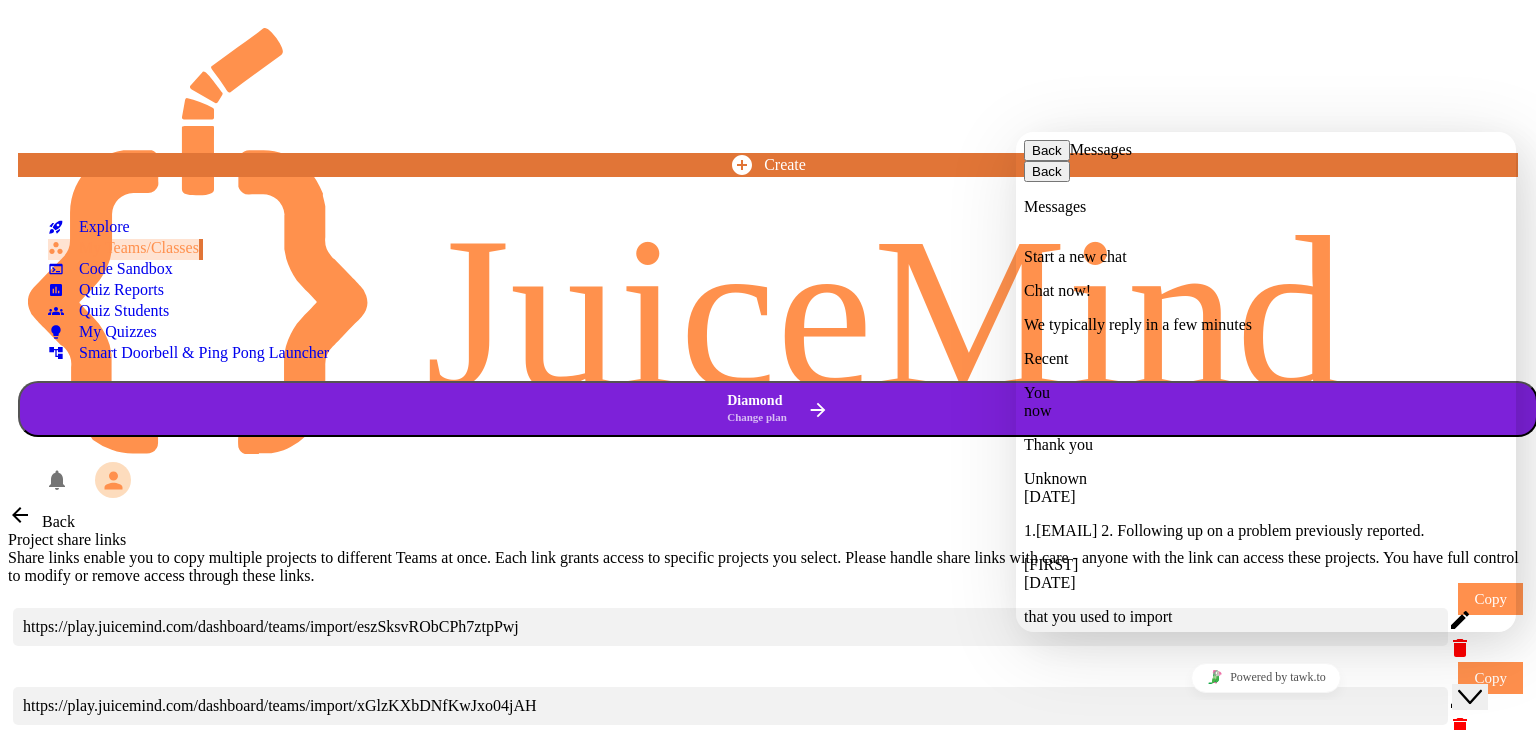 click on "Back" at bounding box center (1047, 150) 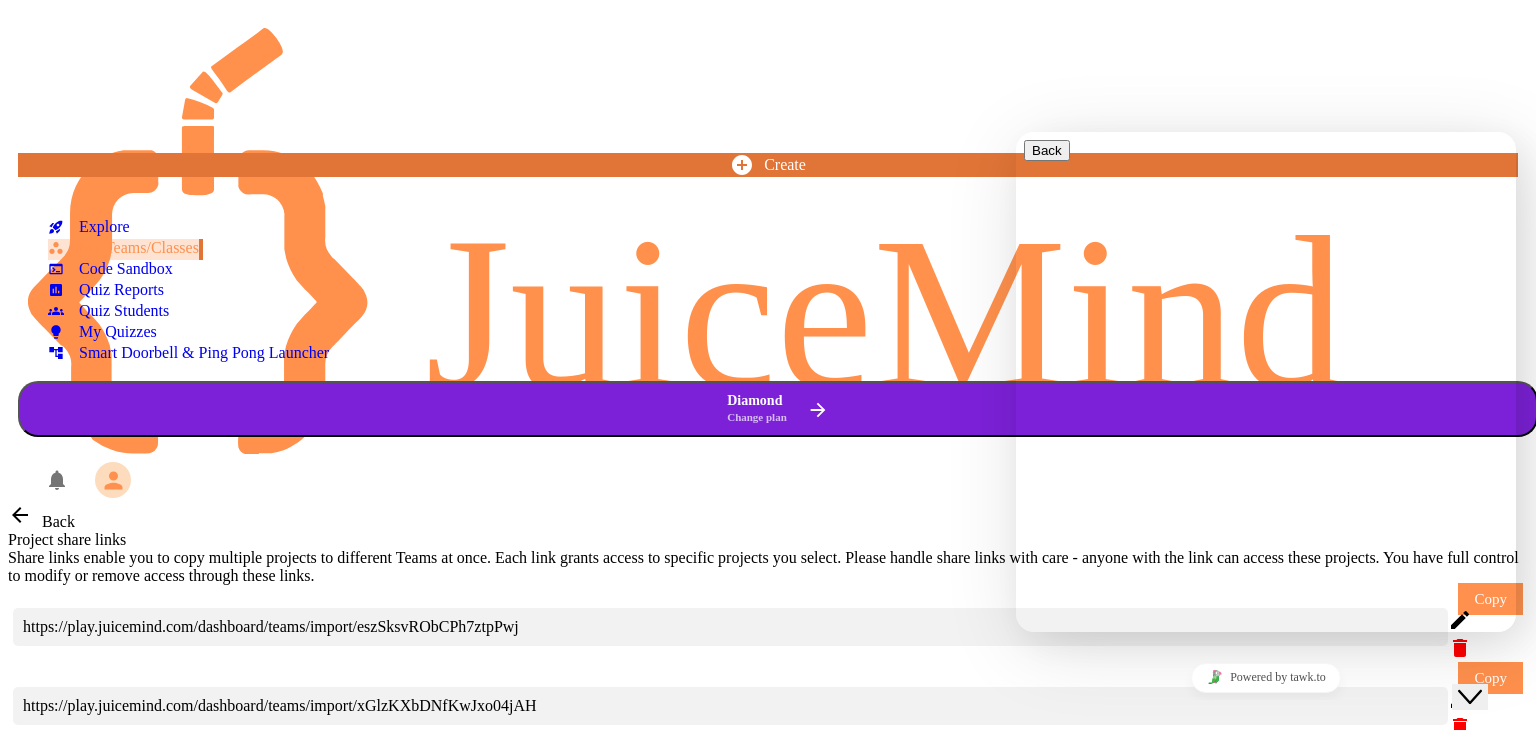 click on "Recent Conversations   You ( Just Now )  Thank you" at bounding box center (1266, 813) 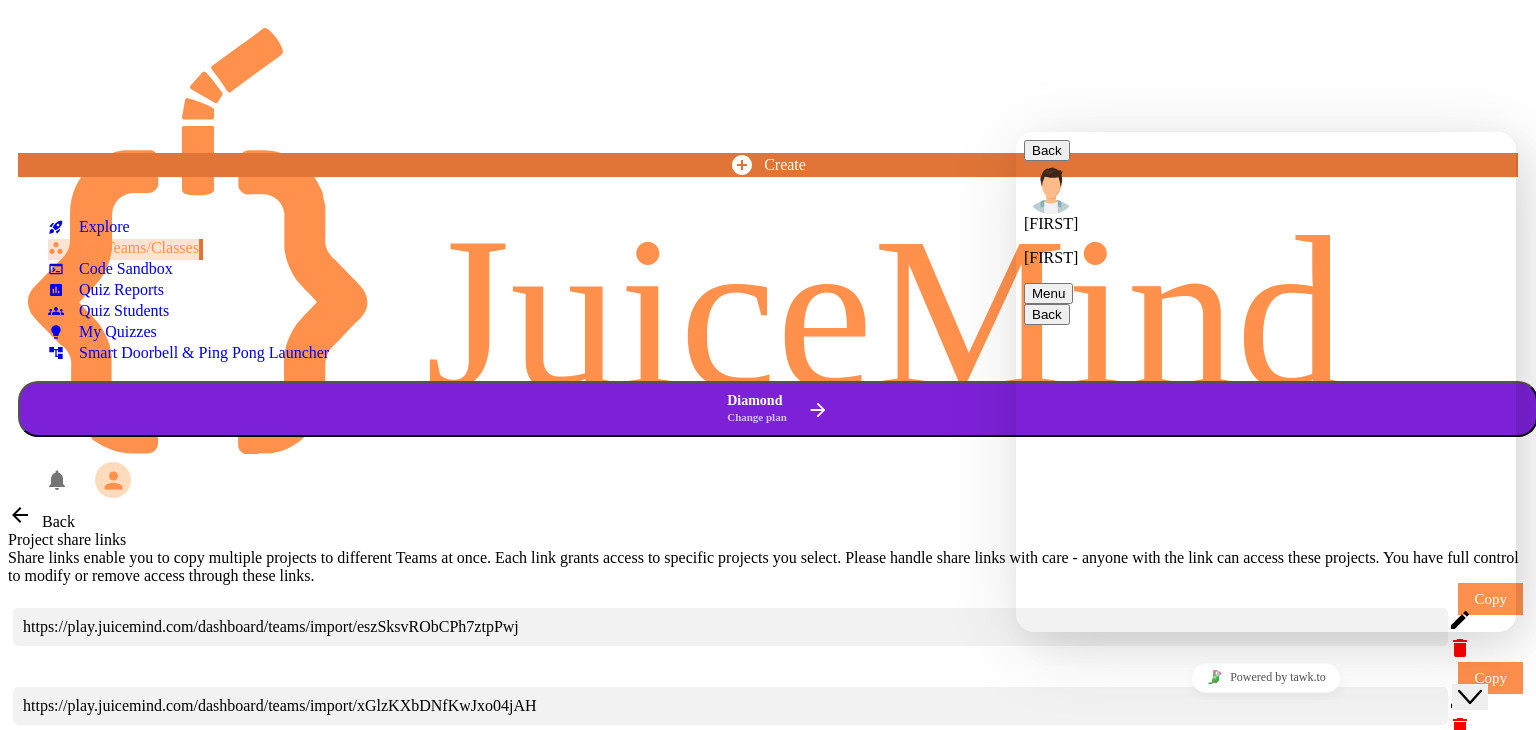 click on "Menu" at bounding box center [1048, 293] 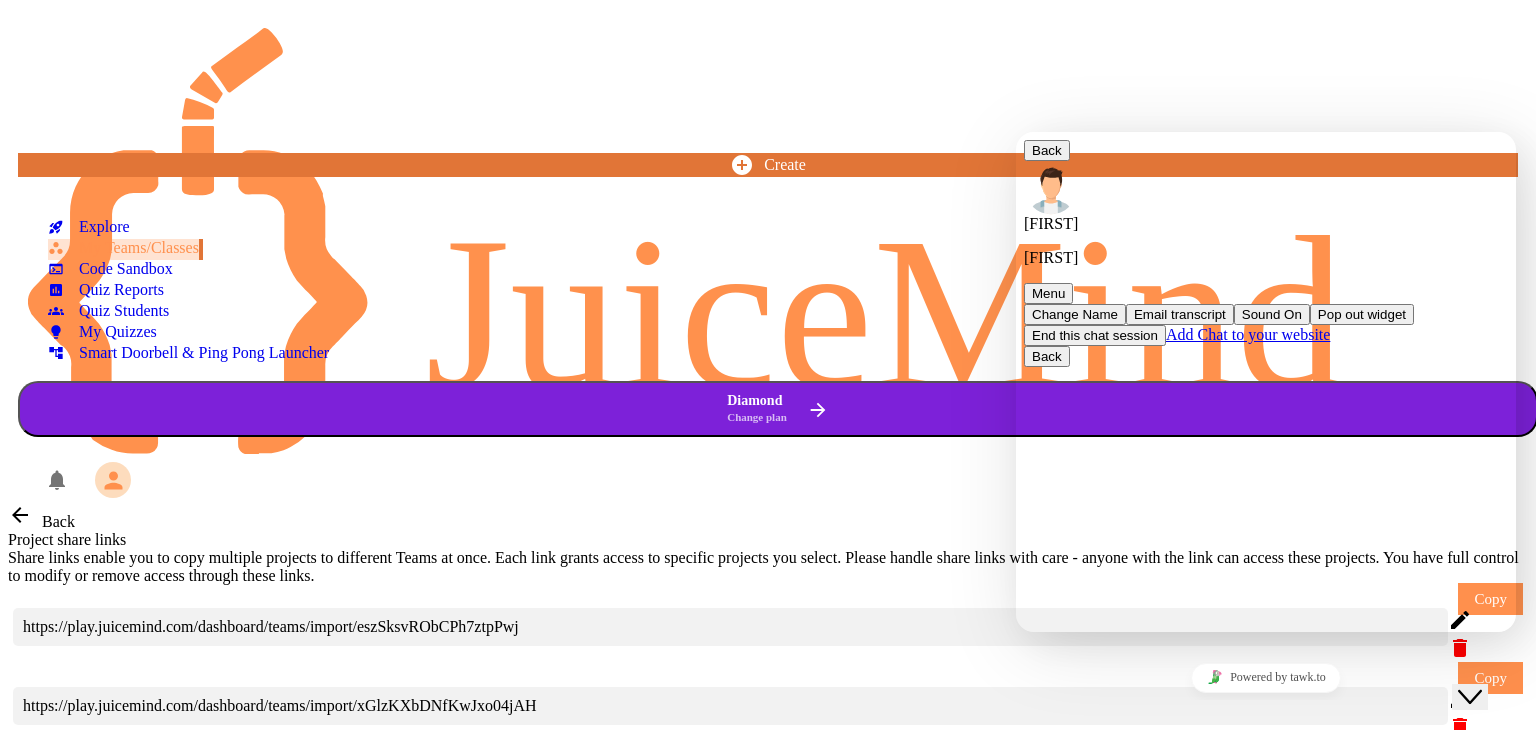 click at bounding box center [1318, 314] 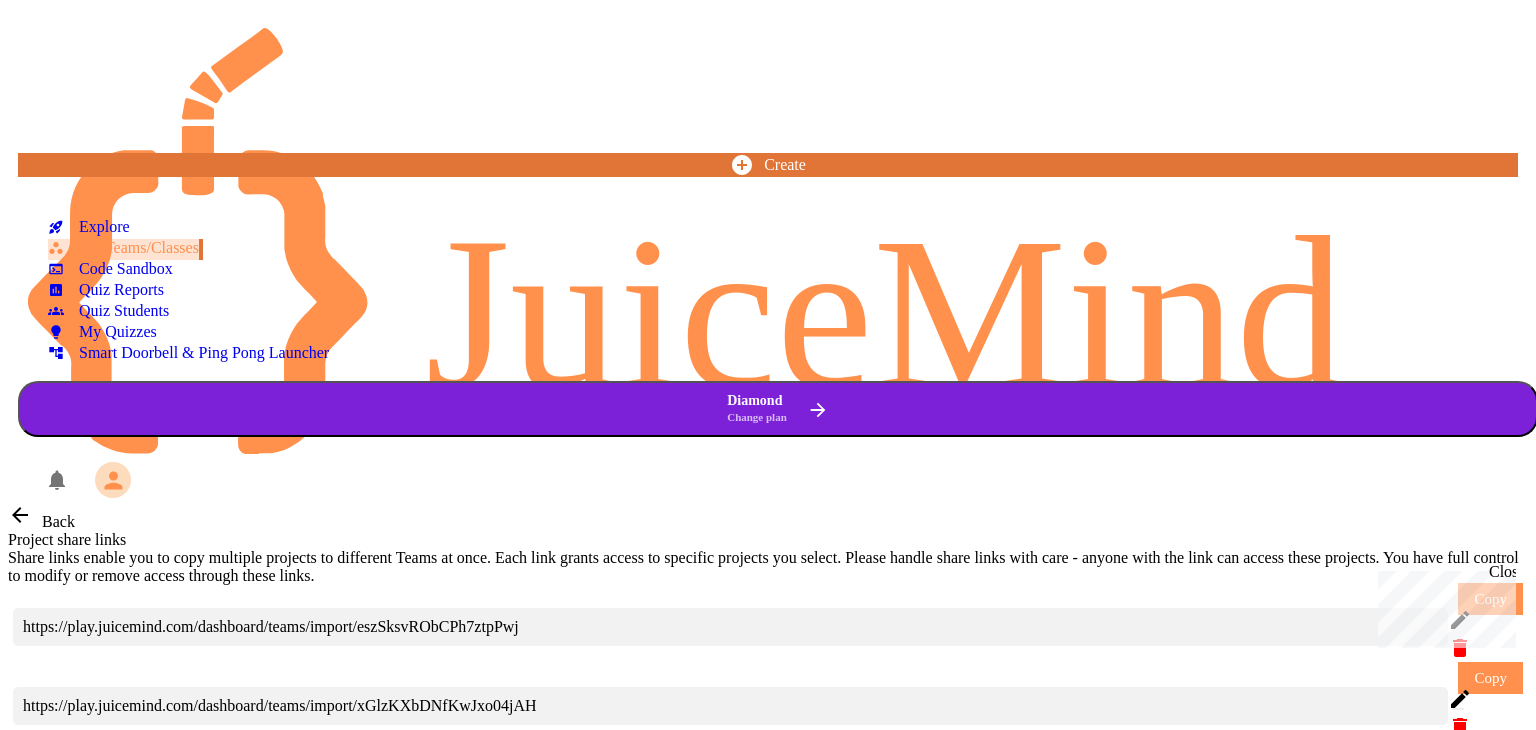 click on "Copy" at bounding box center (1490, 678) 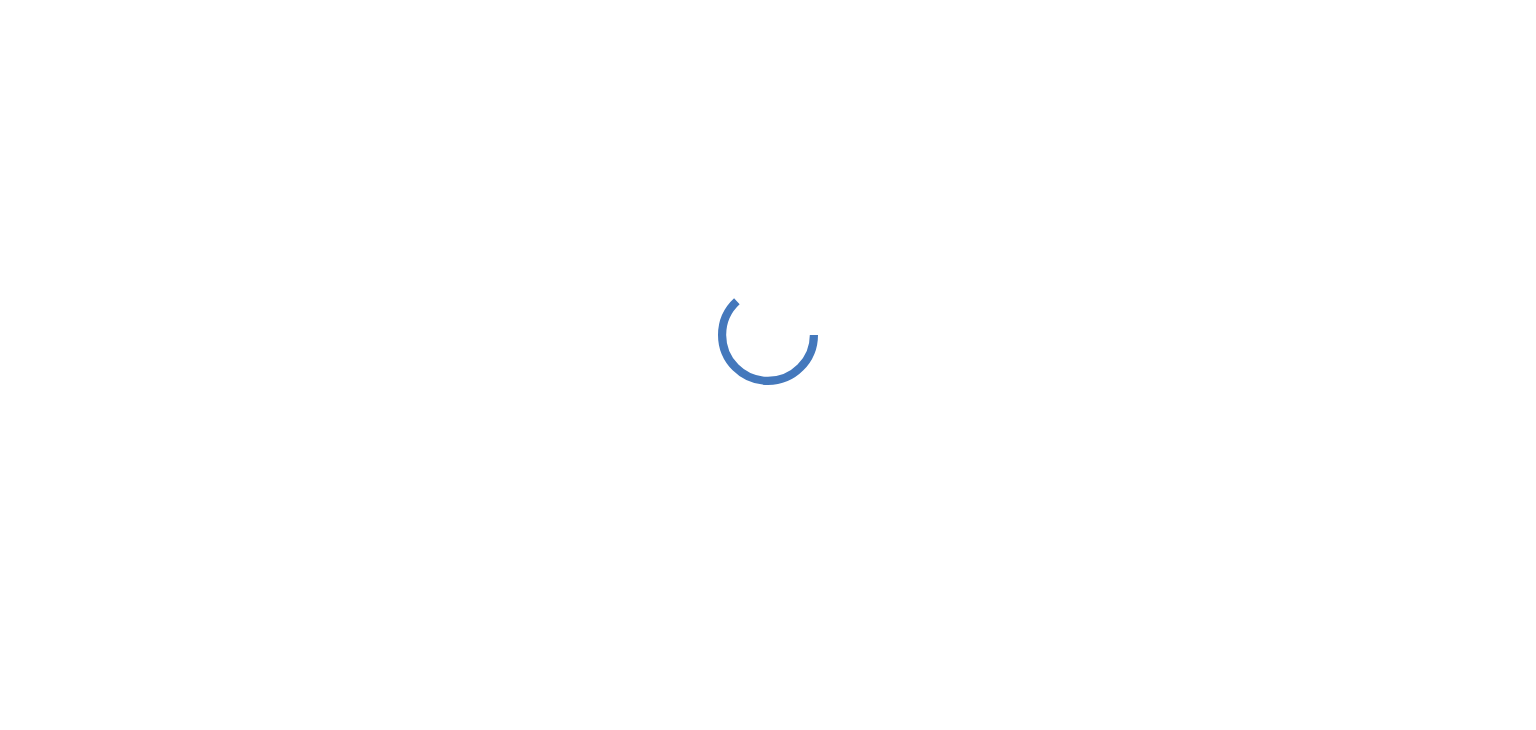 scroll, scrollTop: 0, scrollLeft: 0, axis: both 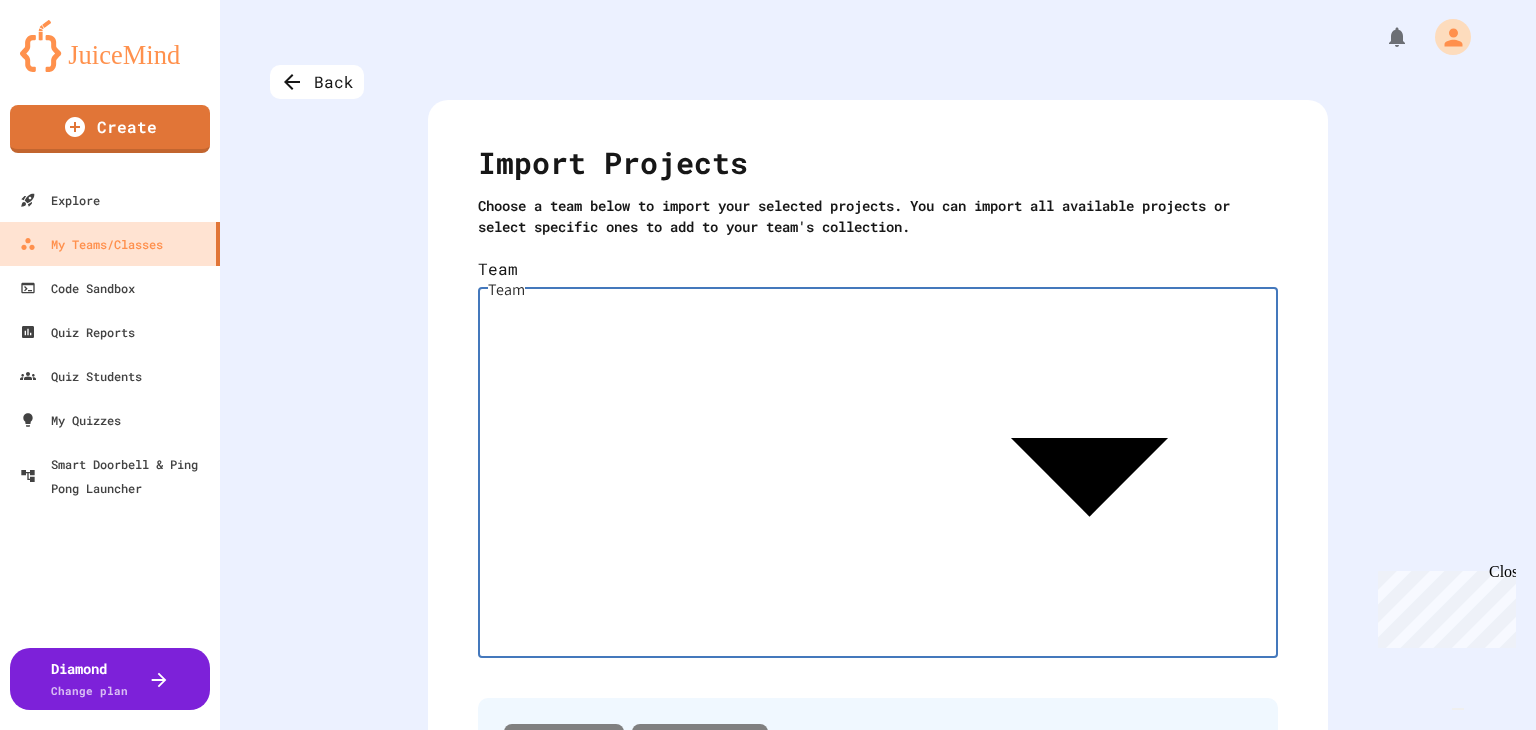 click on "We are updating our servers at 7PM EST on 3/11/2025. JuiceMind should continue to work as expected, but if you experience any issues, please chat with us.  Create Explore My Teams/Classes Code Sandbox Quiz Reports Quiz Students My Quizzes Smart Doorbell & Ping Pong Launcher Diamond Change plan Back Import Projects Choose a team below to import your selected projects. You can import all available projects or select specific ones to add to your team's collection. Team ​ Team Select all Deselect all AP Calendar Projects Unit 1 Projects Temperature Converter Initials Dream Team Two Truths and a Lie Loose Change Unit 2 Projects Leap Year Oakwood Grades Bad Tipper Hailstone Sequence Guessing Game Heron's Formula Slot Machine Multiplication Tables Prime Numbers Printing Stars Unit 3 Projects Chicken Project Marshmallow Monsters Fast Cars Book Worms Pluralizer Project Unicorn Names Unit 4 Projects Array Basics String Arrays Palindrome Checker Collections Project Hang Man Unit 5 Projects Shopping Cart" at bounding box center [768, 365] 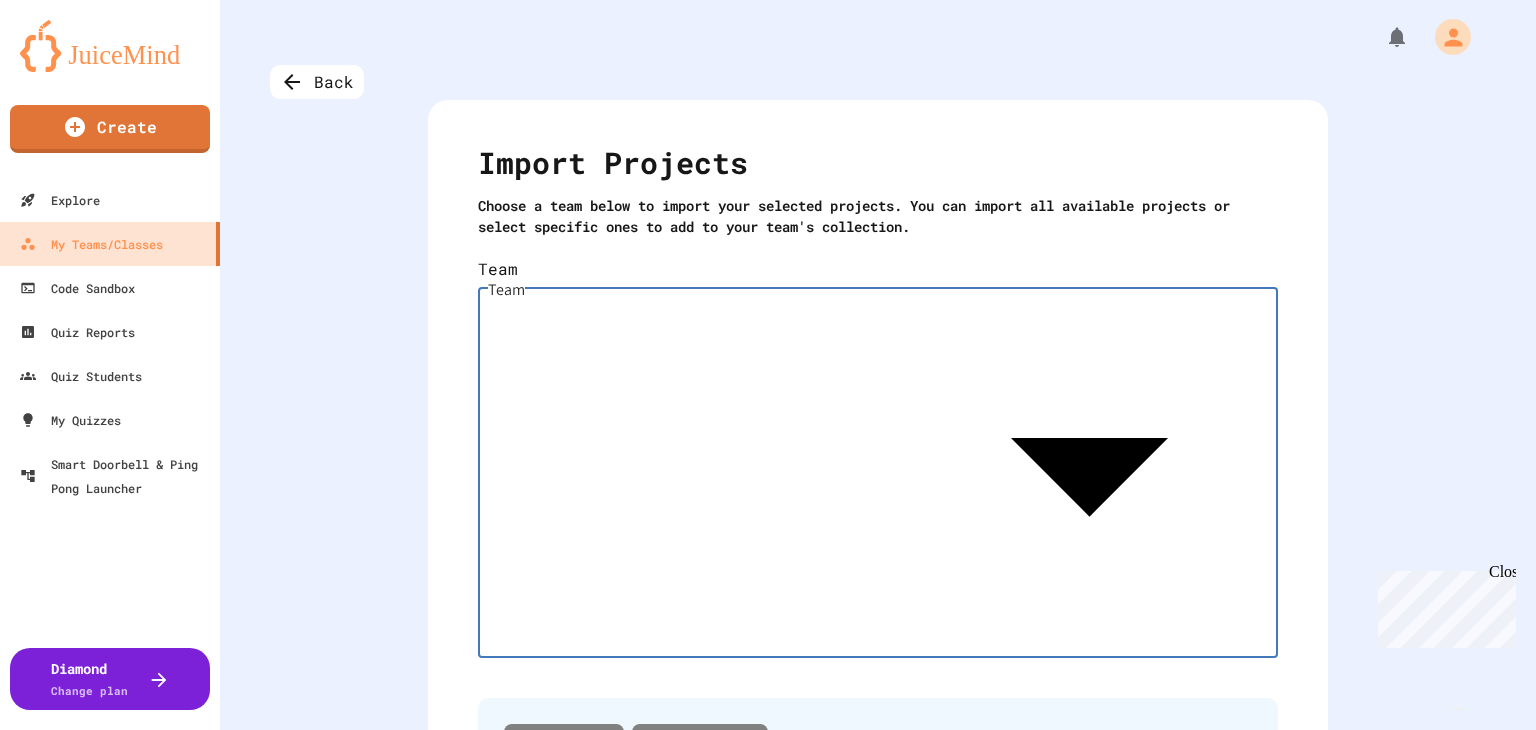 click on "Oakwood APCSA 2025-26" at bounding box center (778, 918) 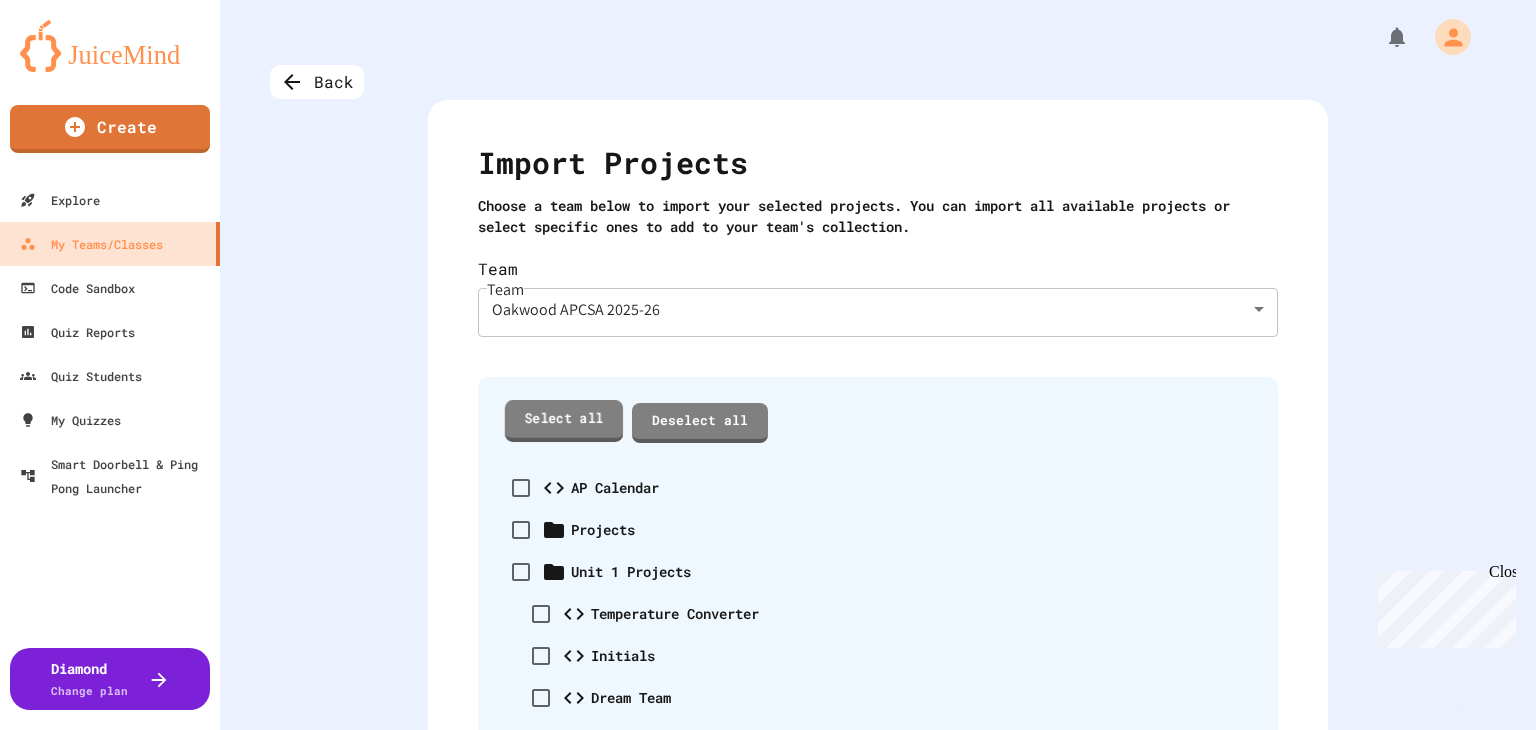 click on "Select all" at bounding box center (564, 420) 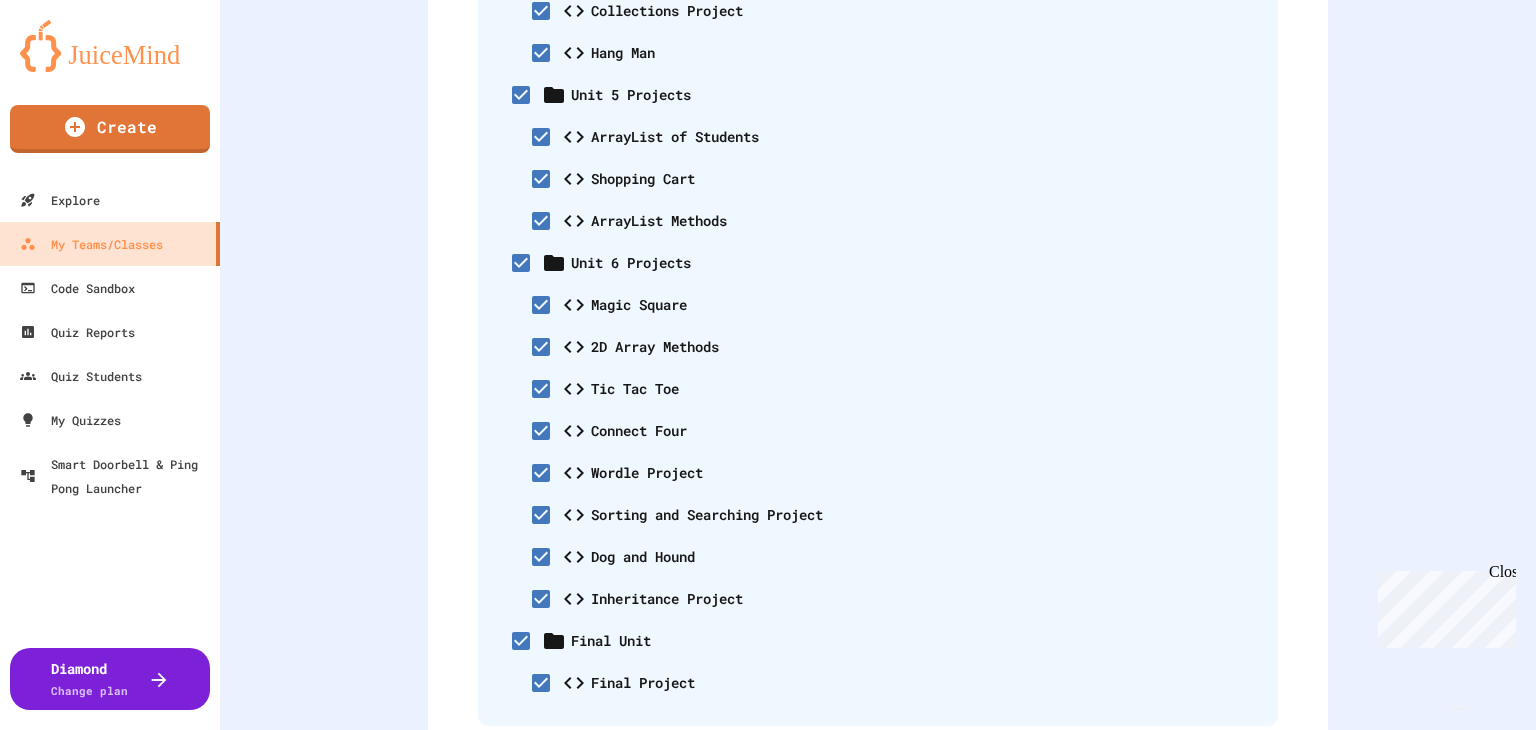 scroll, scrollTop: 1837, scrollLeft: 0, axis: vertical 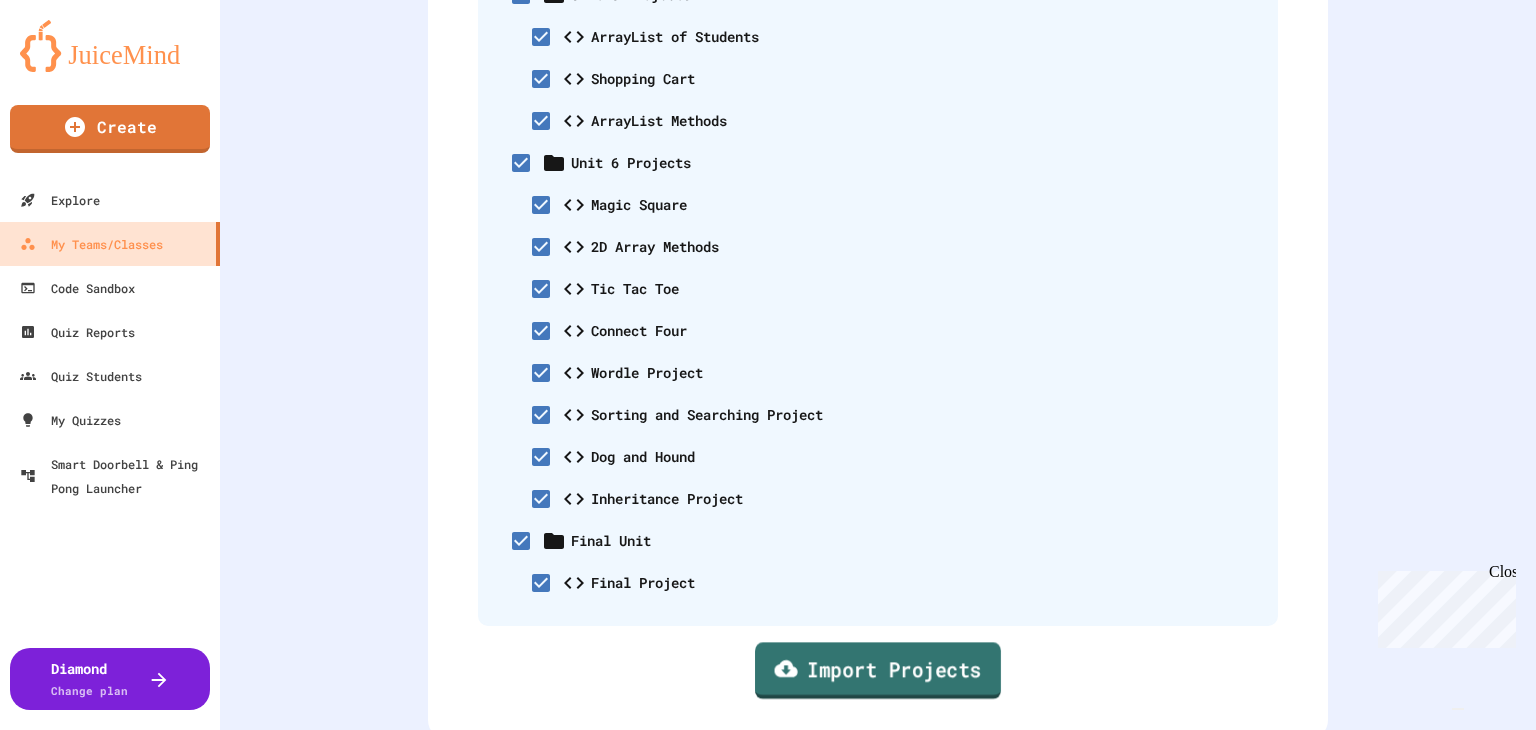 click on "Import Projects" at bounding box center [878, 670] 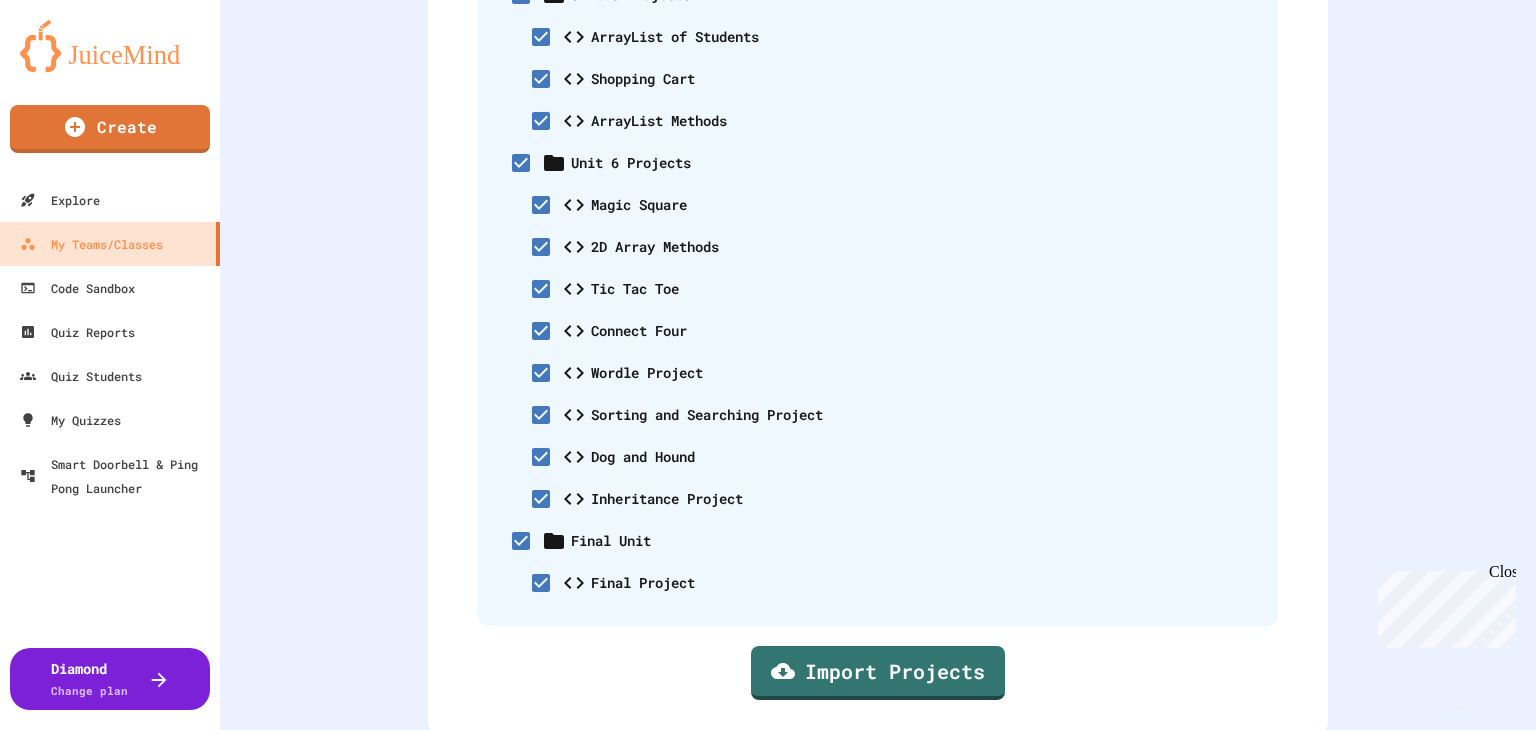click on "Confirm" at bounding box center (828, 1008) 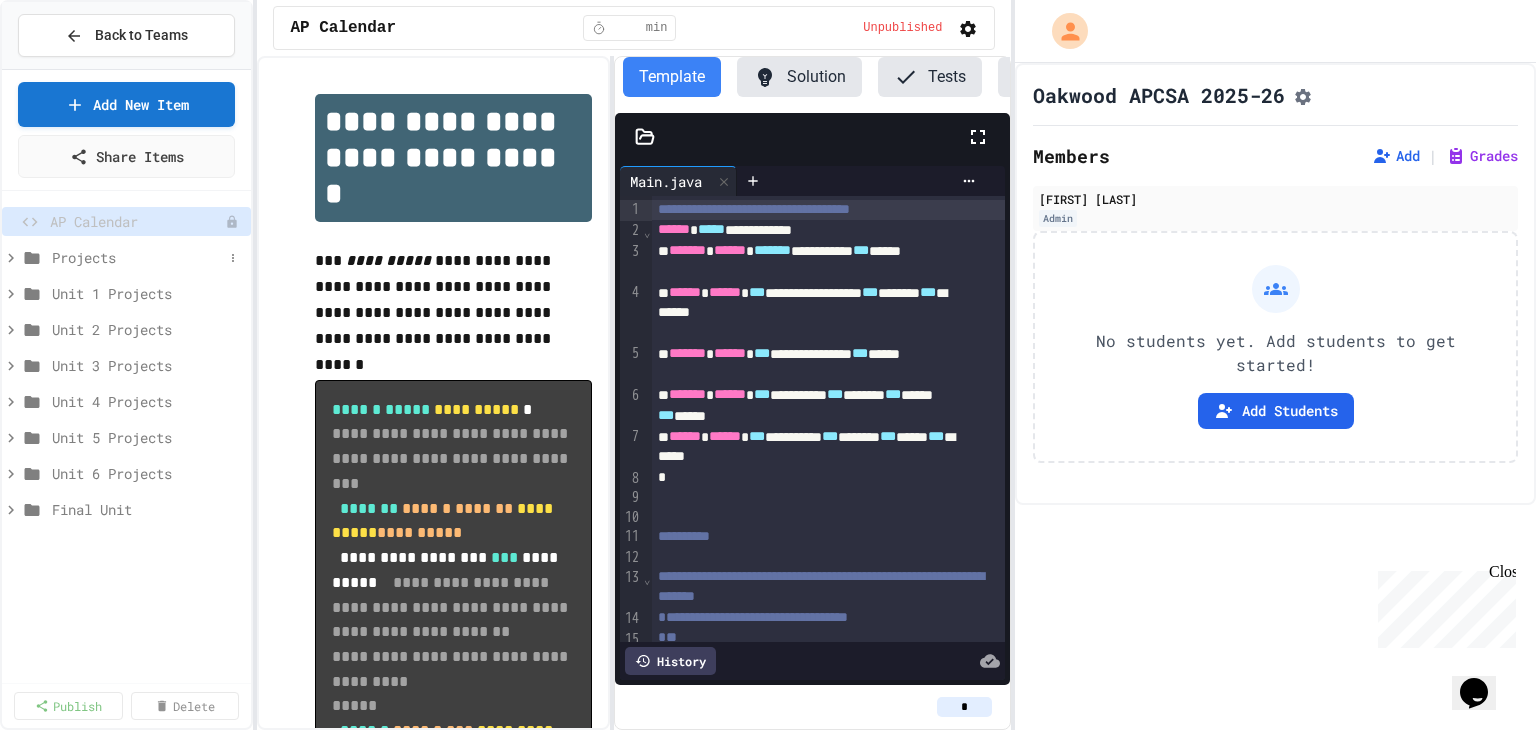click 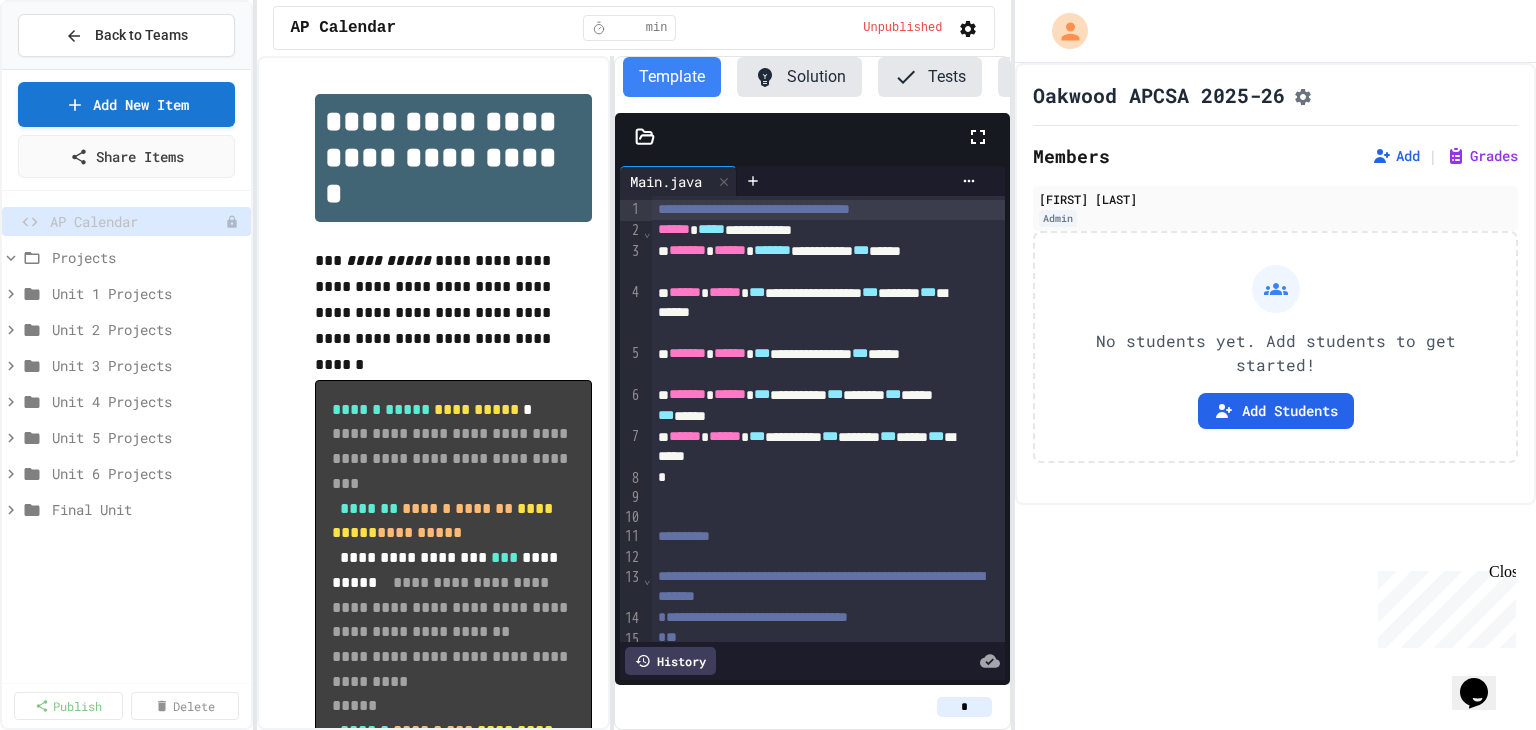 click 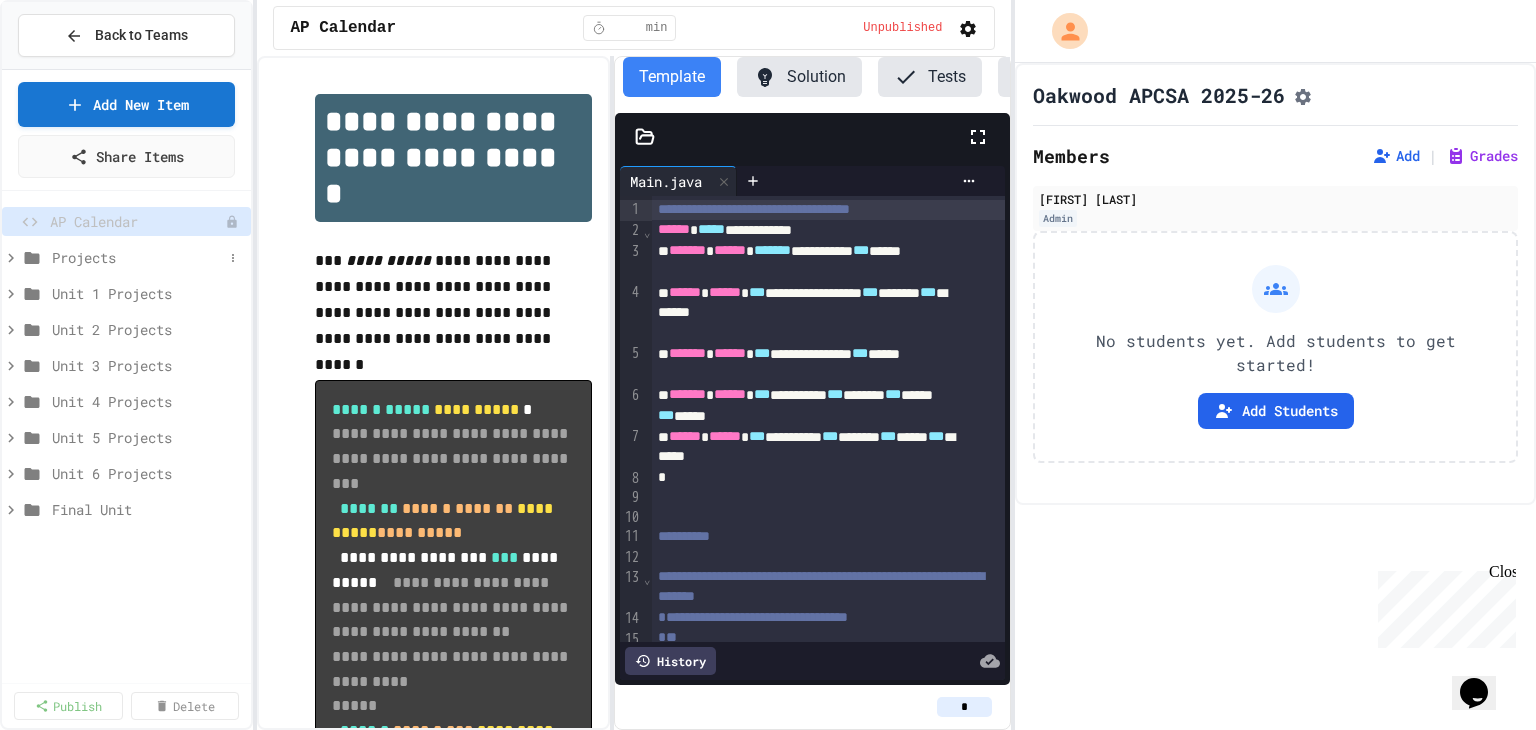 click on "Projects" at bounding box center (137, 257) 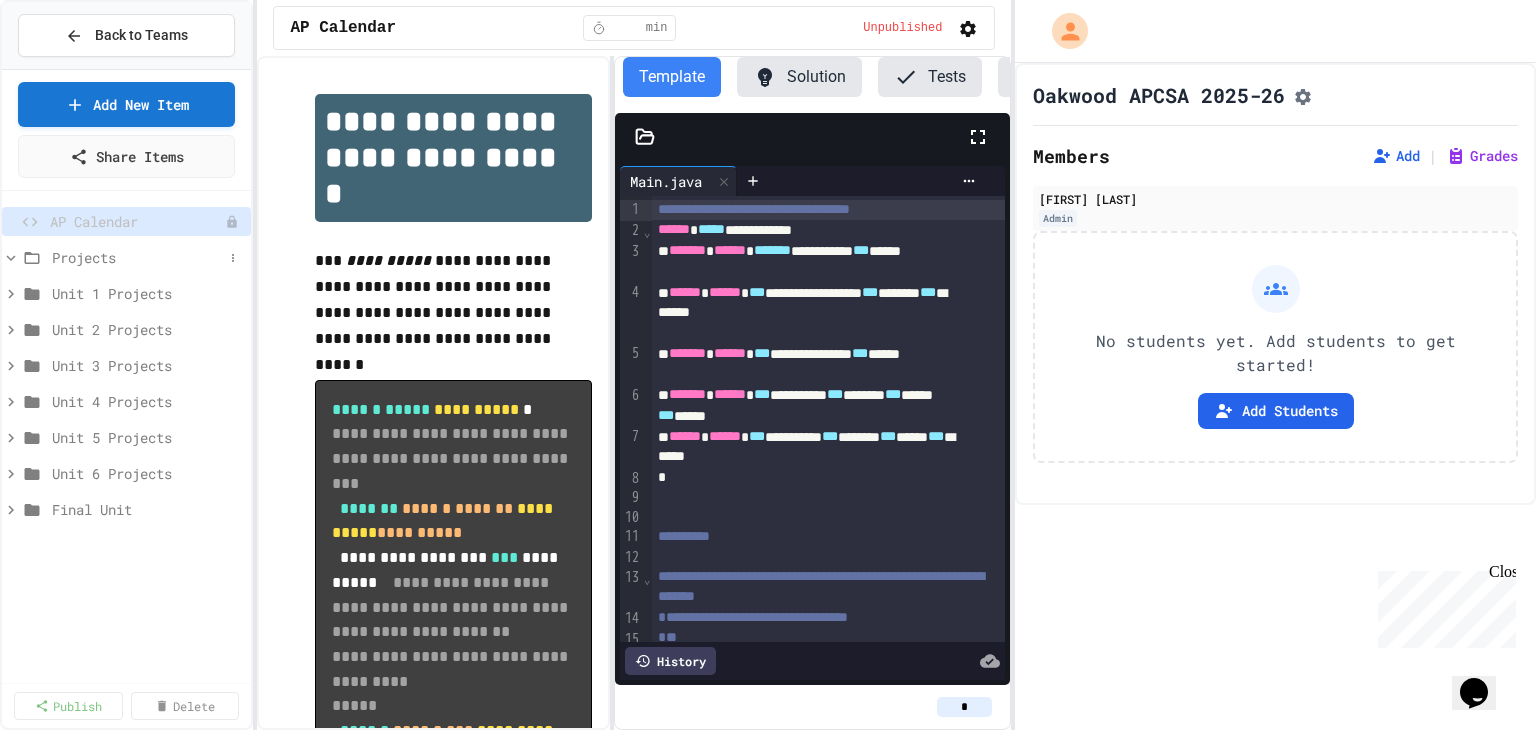 click on "Projects" at bounding box center (137, 257) 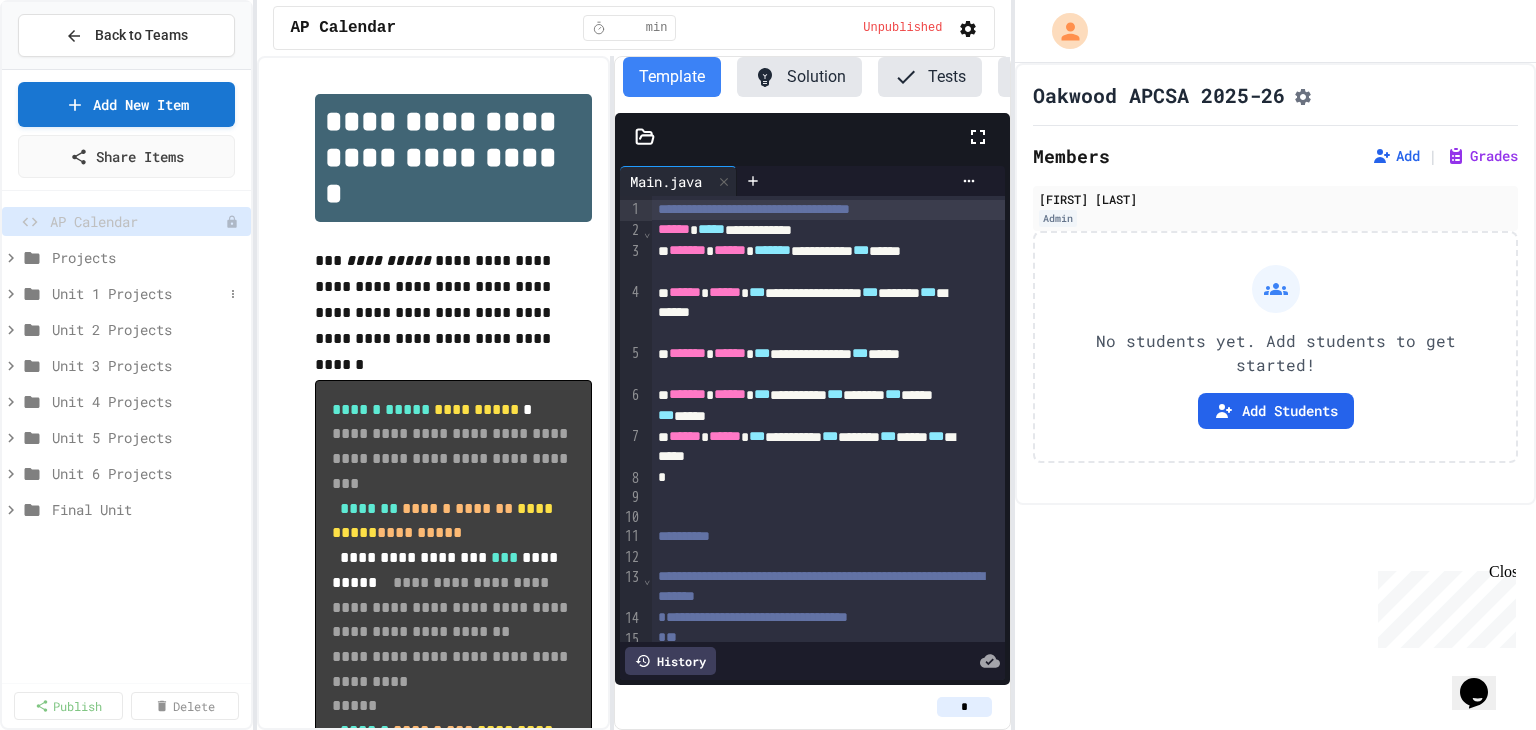 click on "Unit 1 Projects" at bounding box center [137, 293] 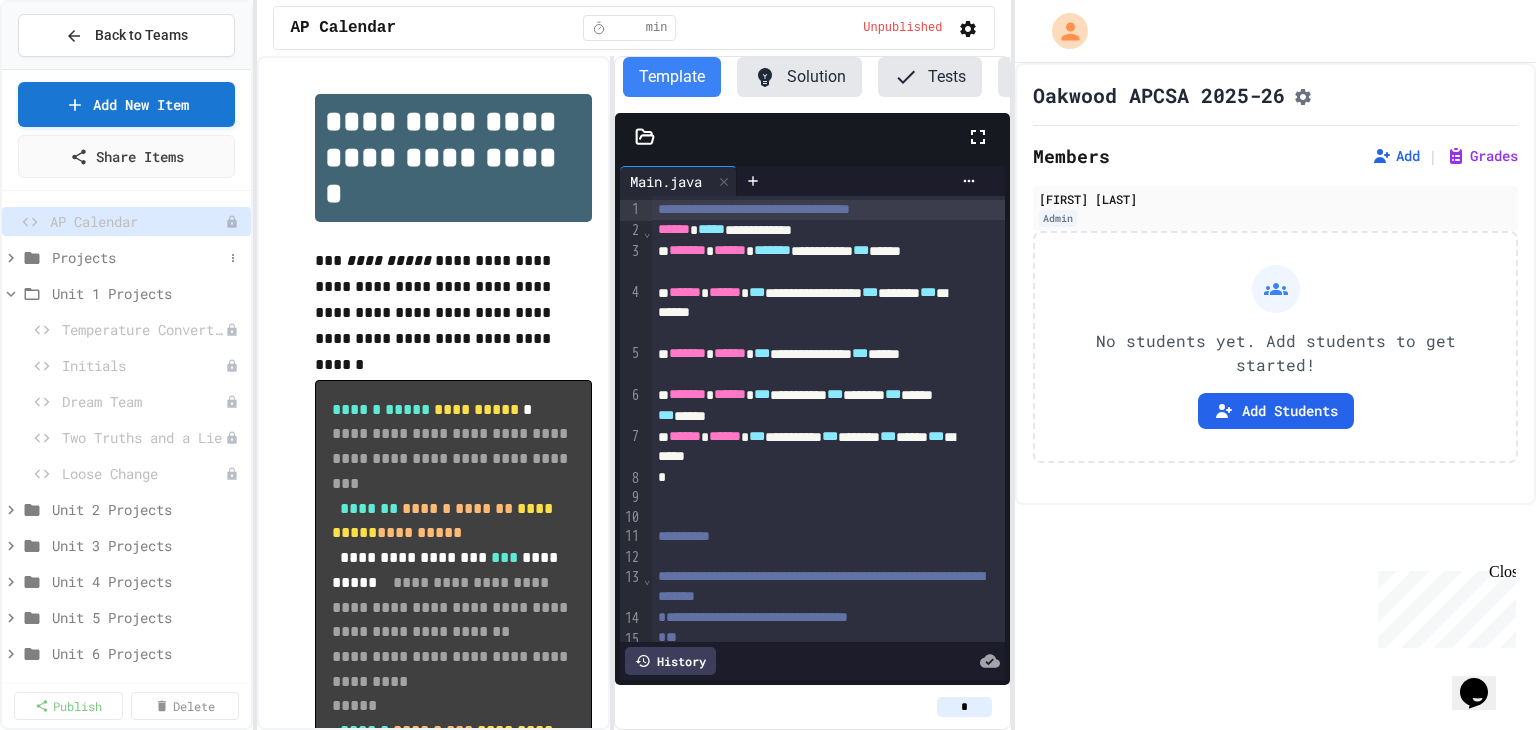 click 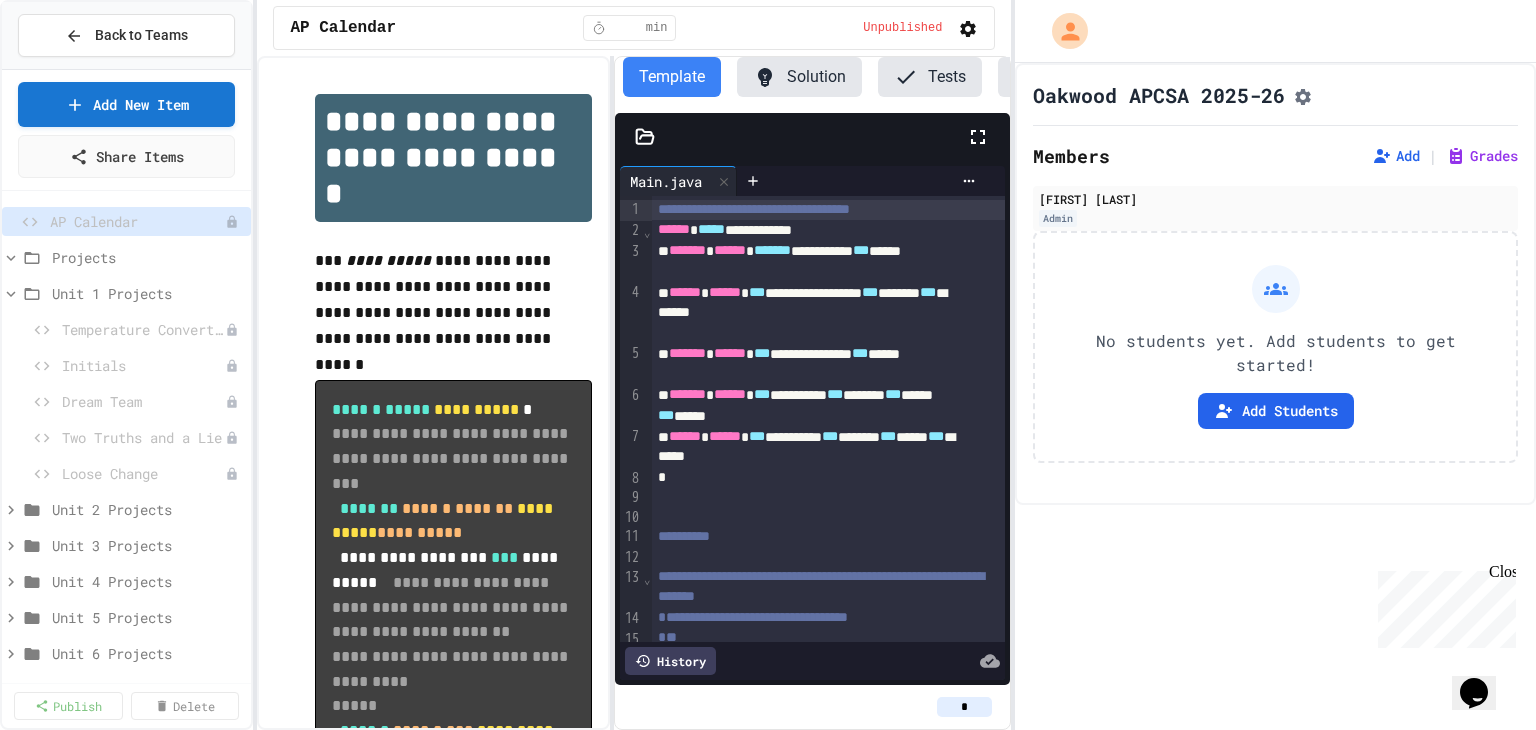 click 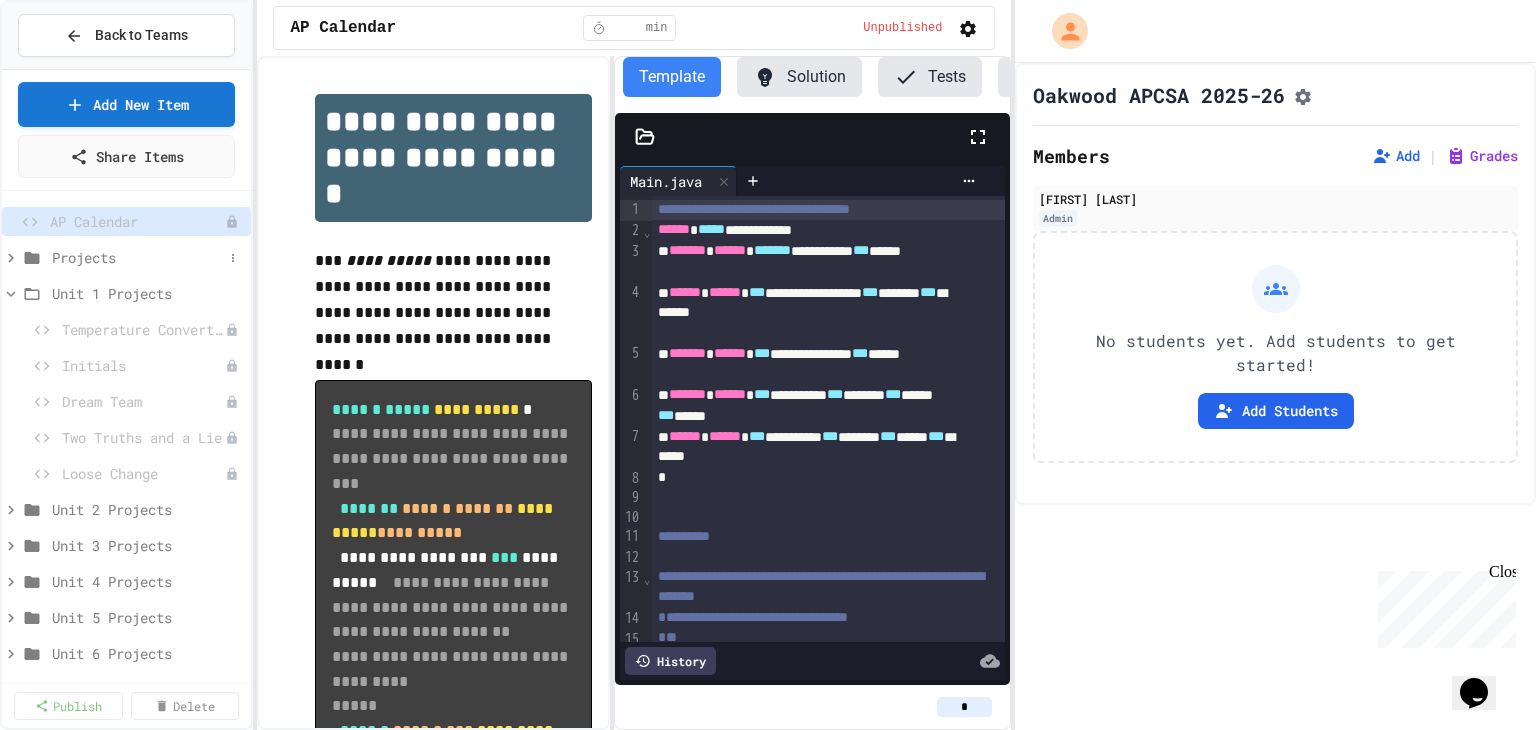 click at bounding box center (233, 258) 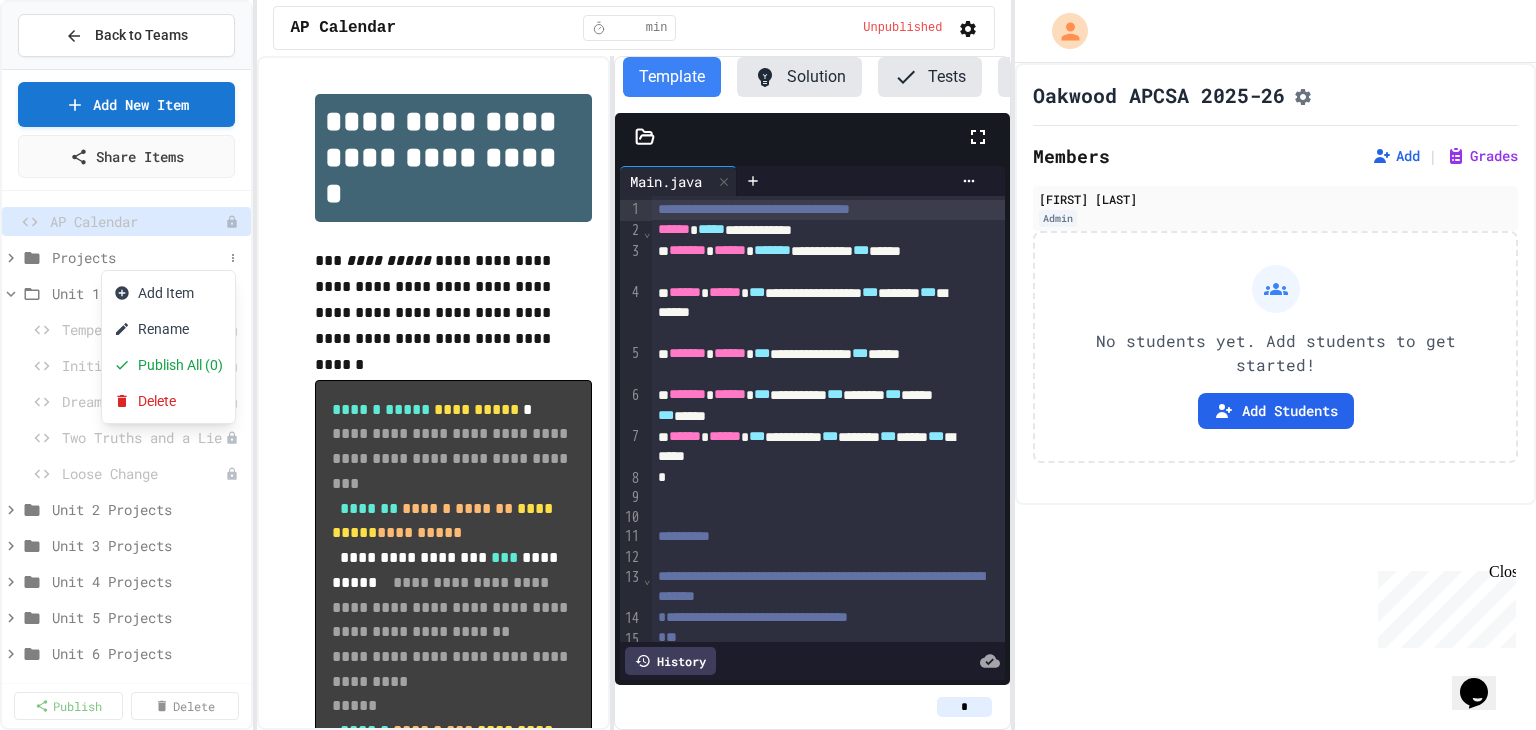 click at bounding box center [768, 365] 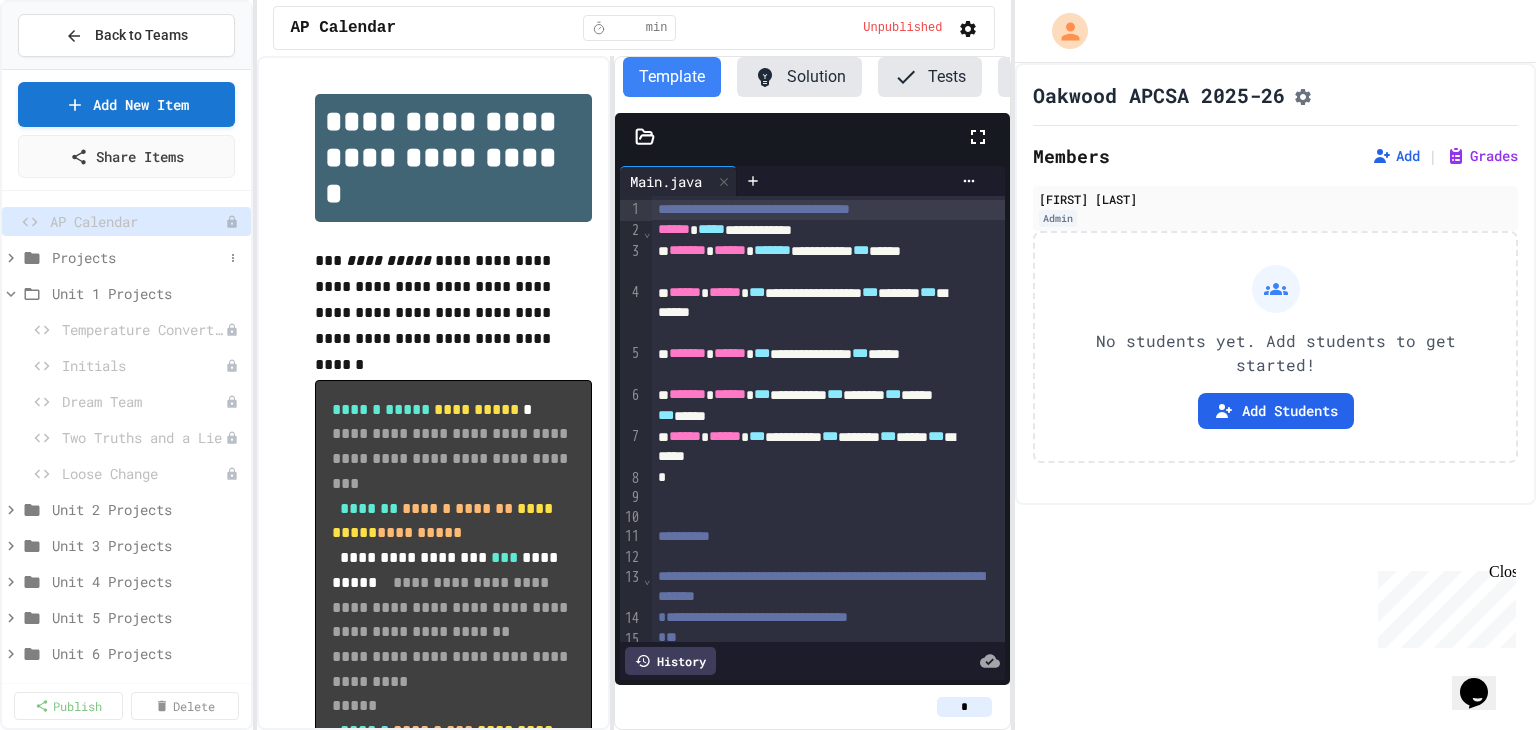 click on "Projects" at bounding box center (137, 257) 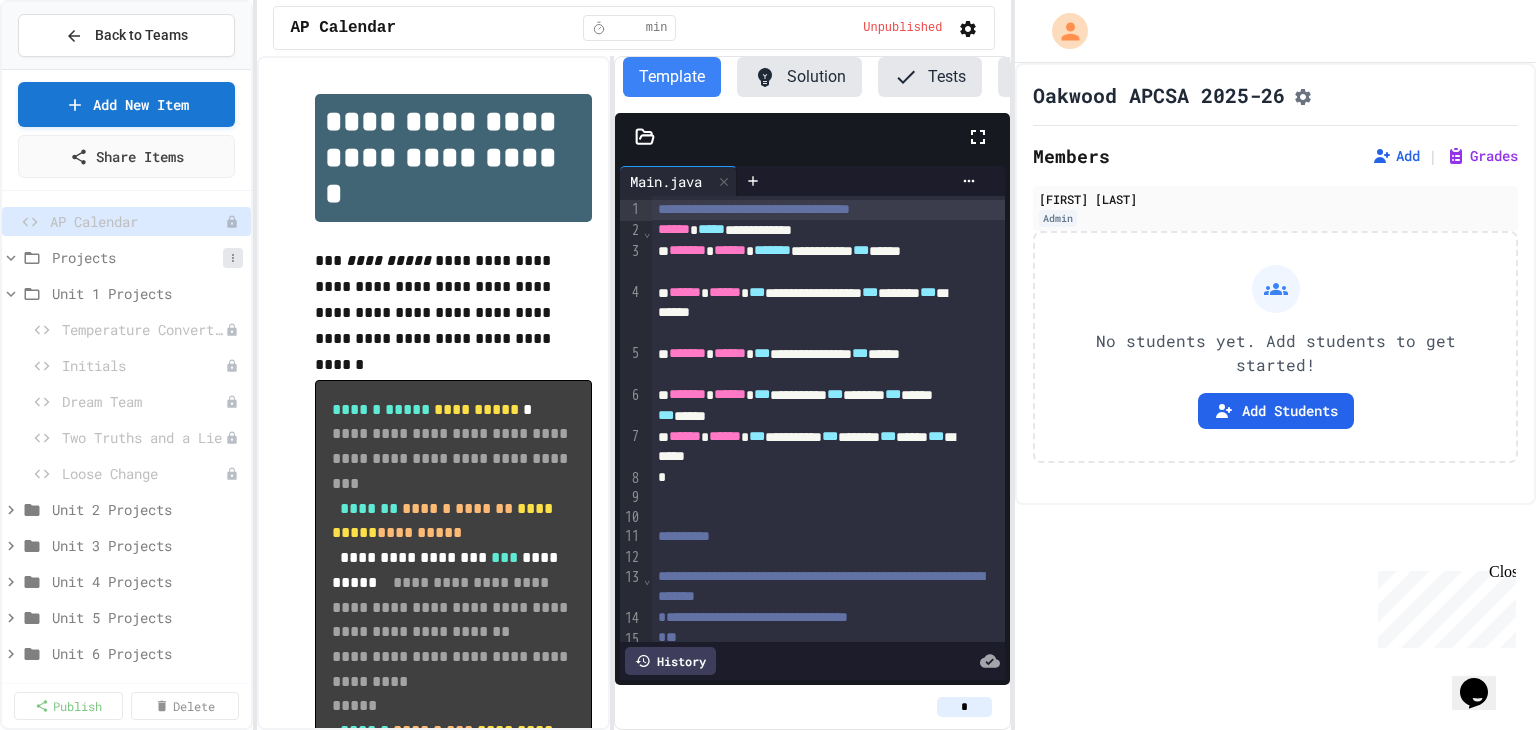 click 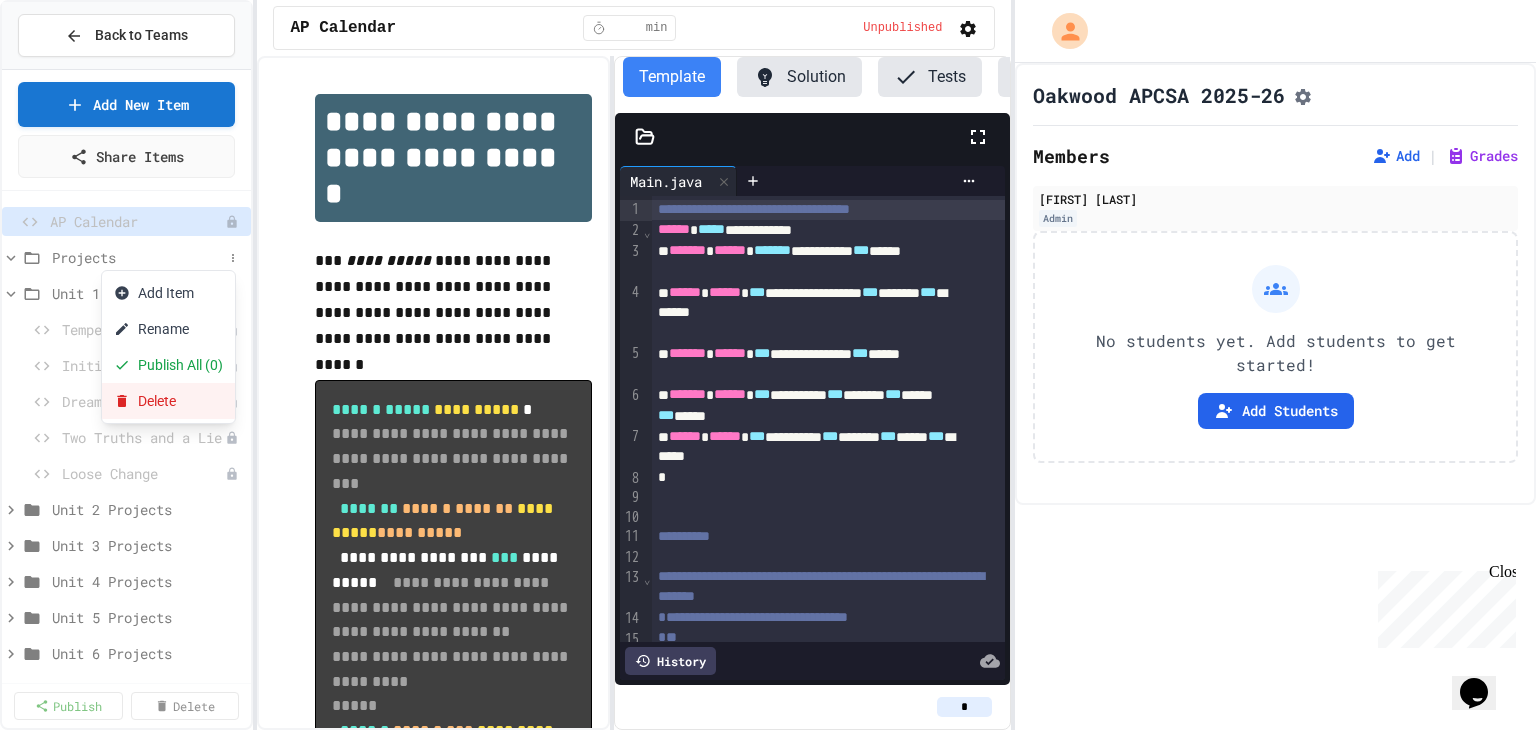click on "Delete" at bounding box center [168, 401] 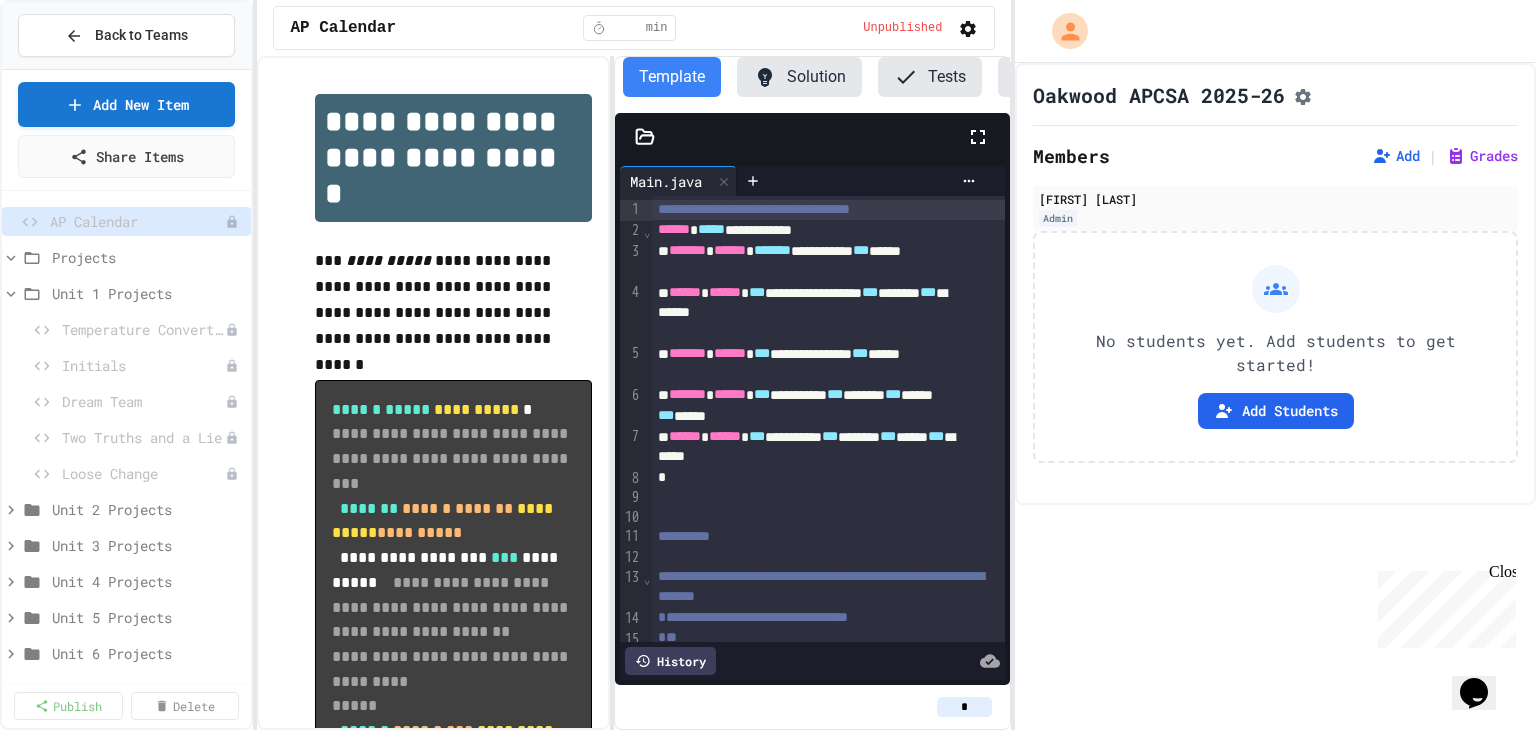click on "Delete" at bounding box center [817, 879] 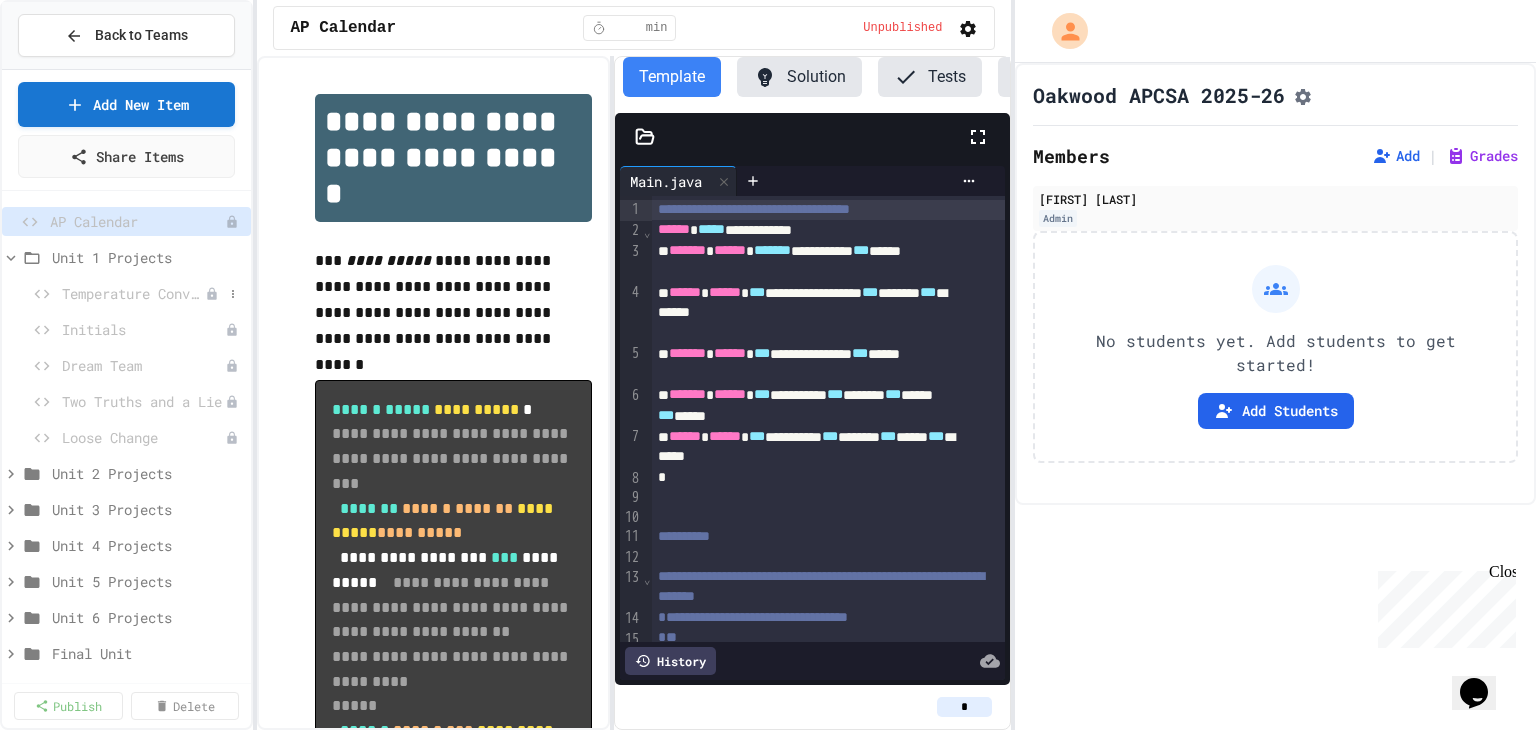 click on "Temperature Converter" at bounding box center [126, 293] 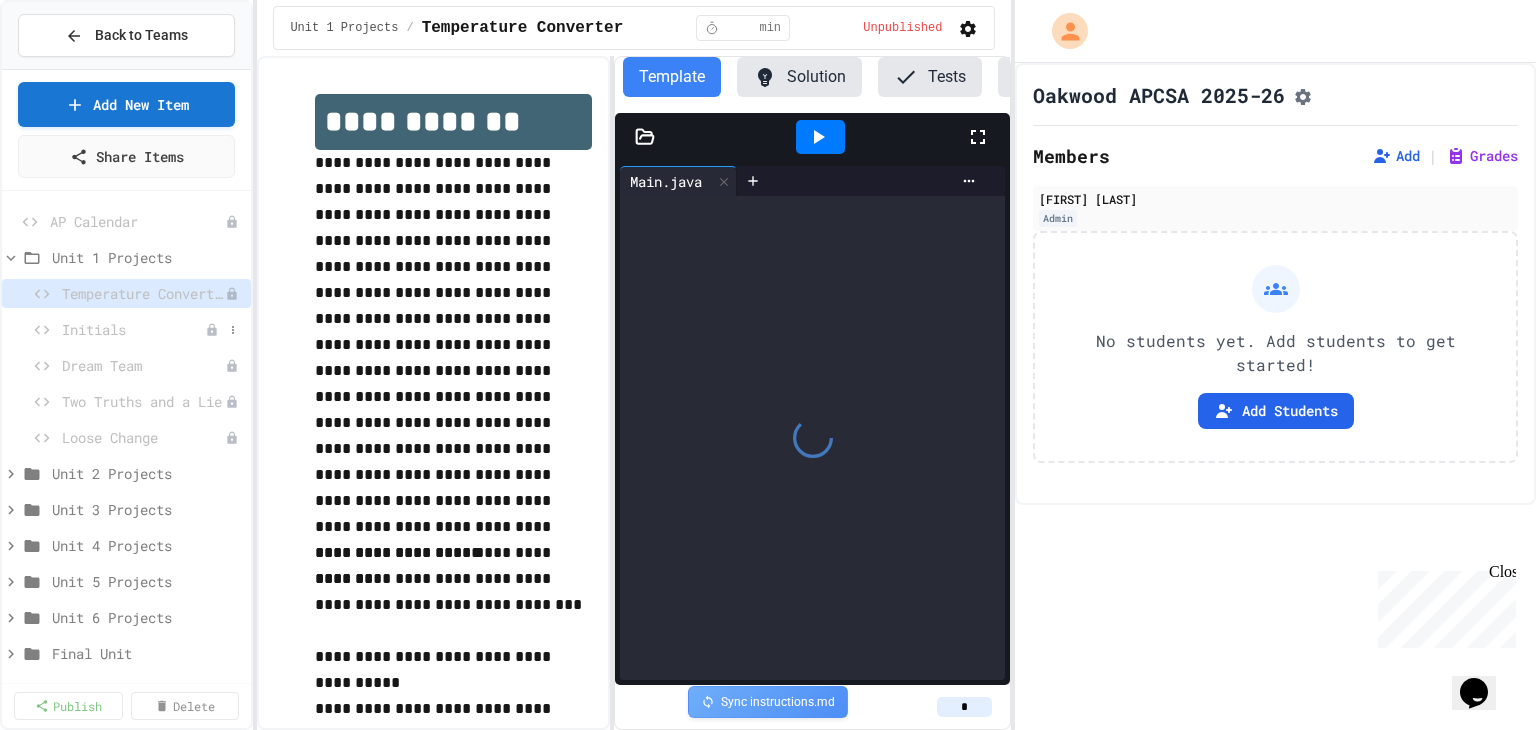 click on "Initials" at bounding box center (126, 329) 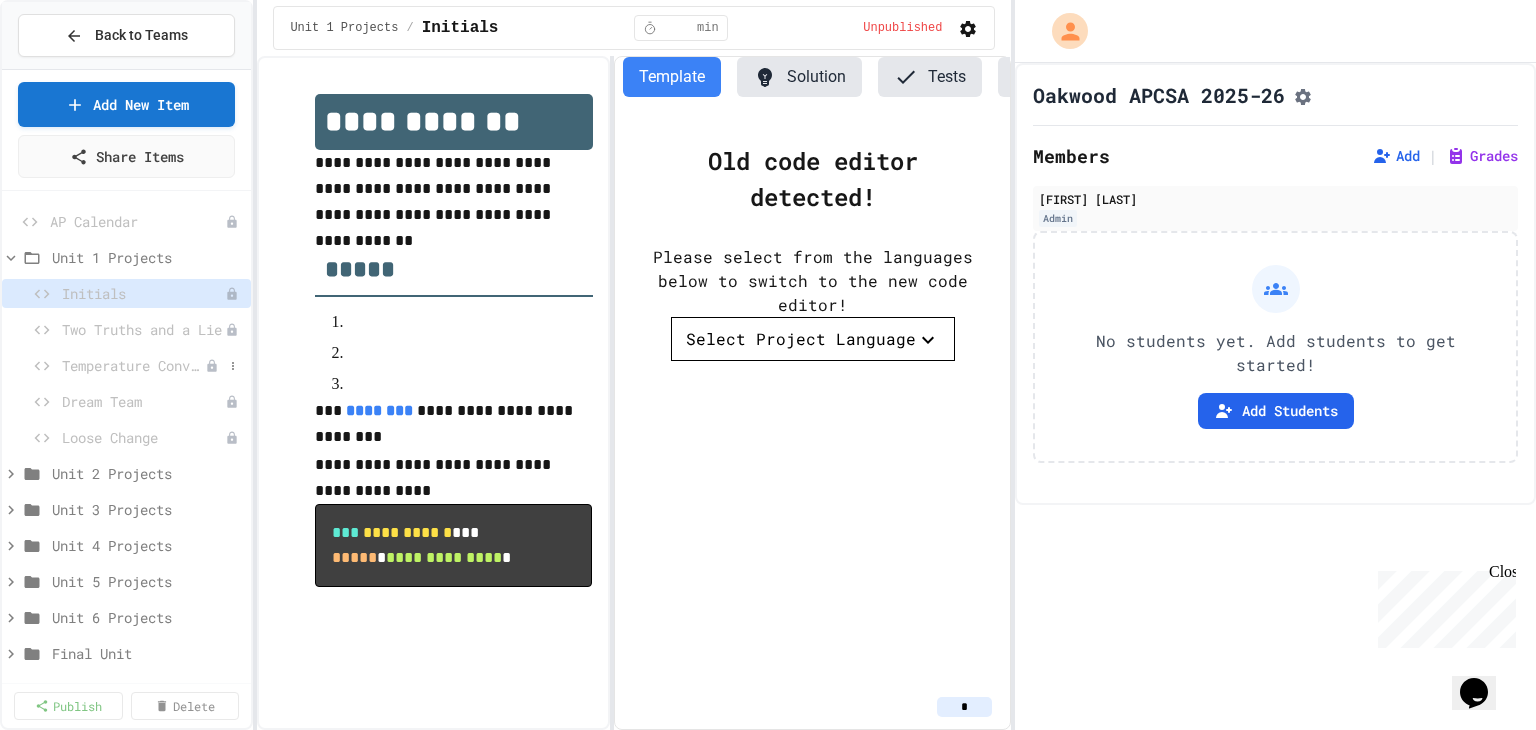 click on "Temperature Converter" at bounding box center (133, 365) 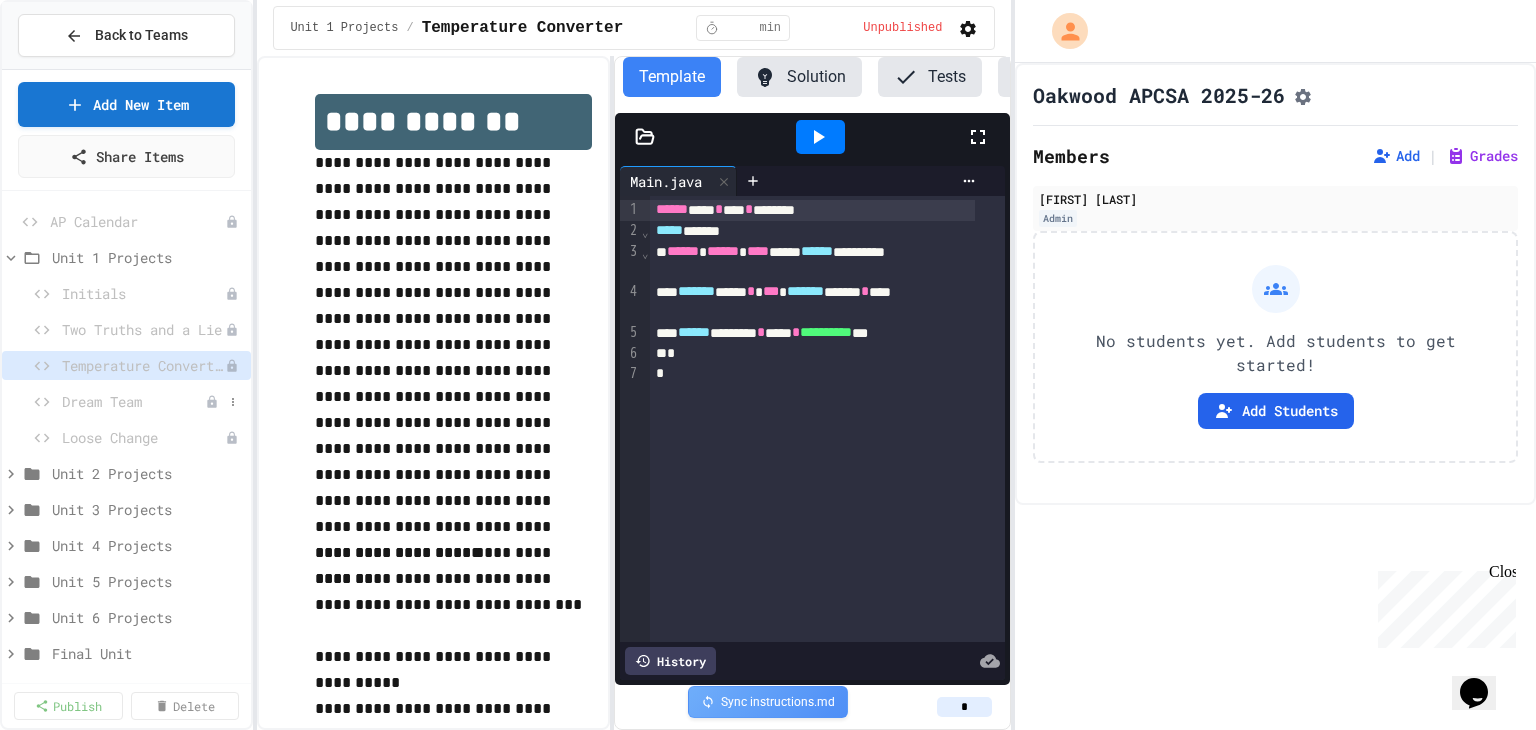 click on "Dream Team" at bounding box center [133, 401] 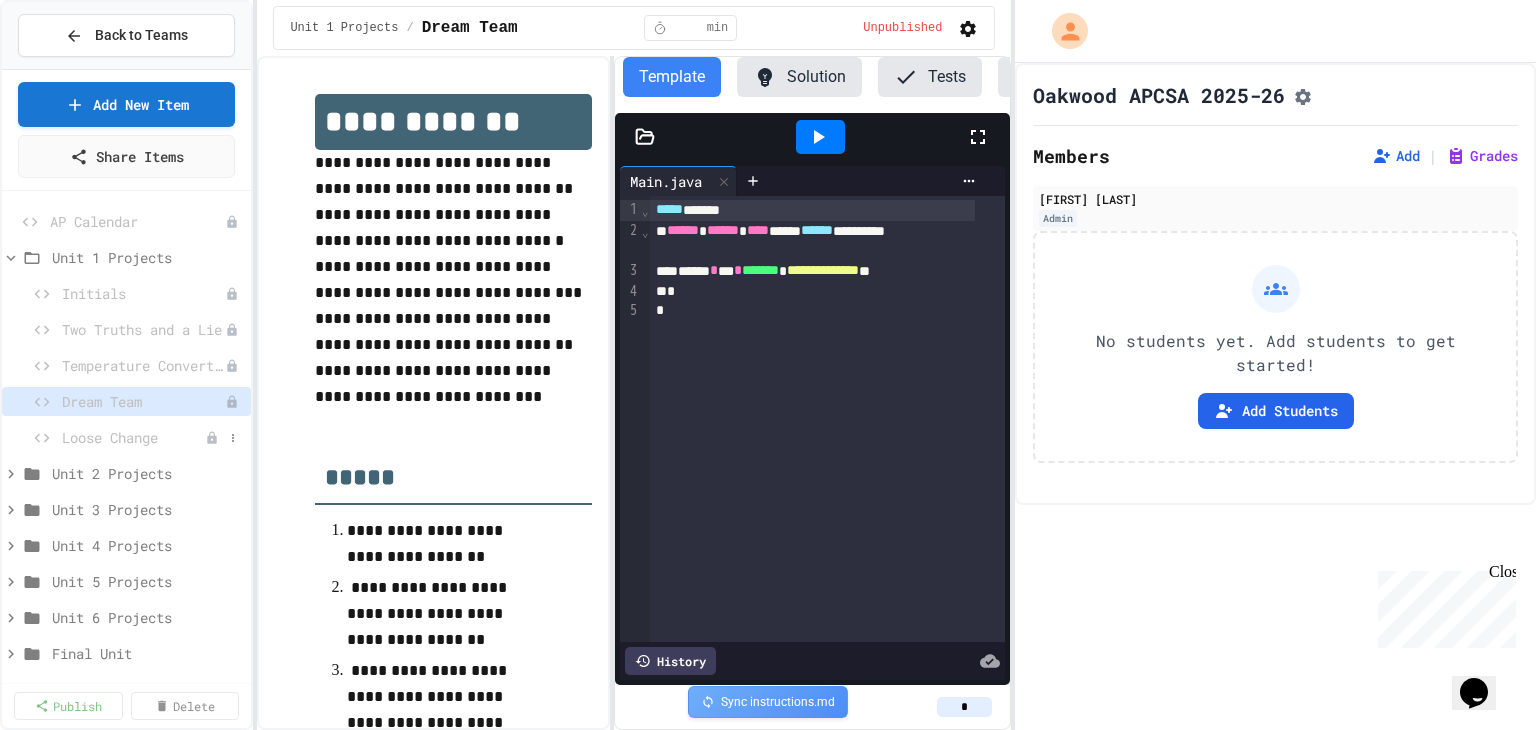 click on "Loose Change" at bounding box center [133, 437] 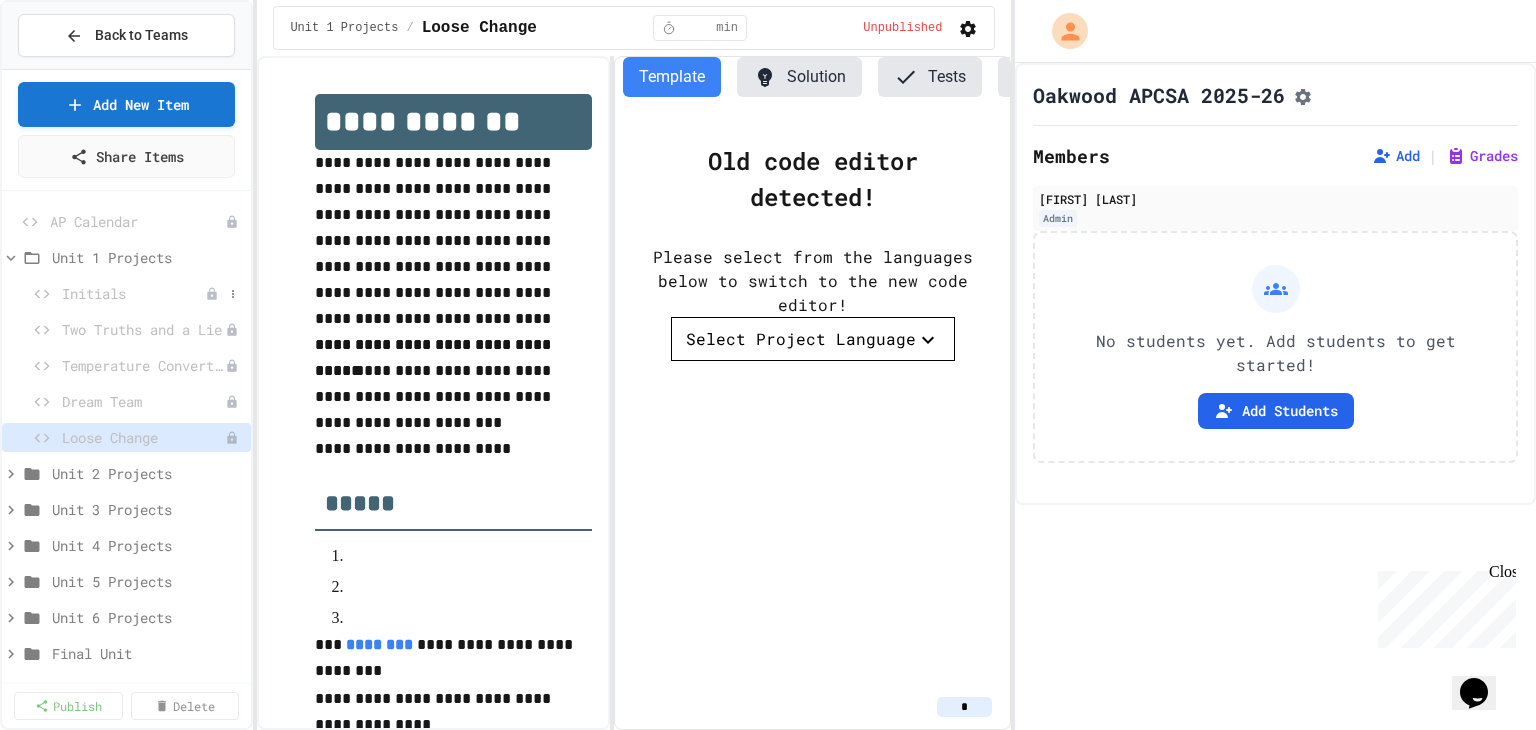 click on "Initials" at bounding box center [133, 293] 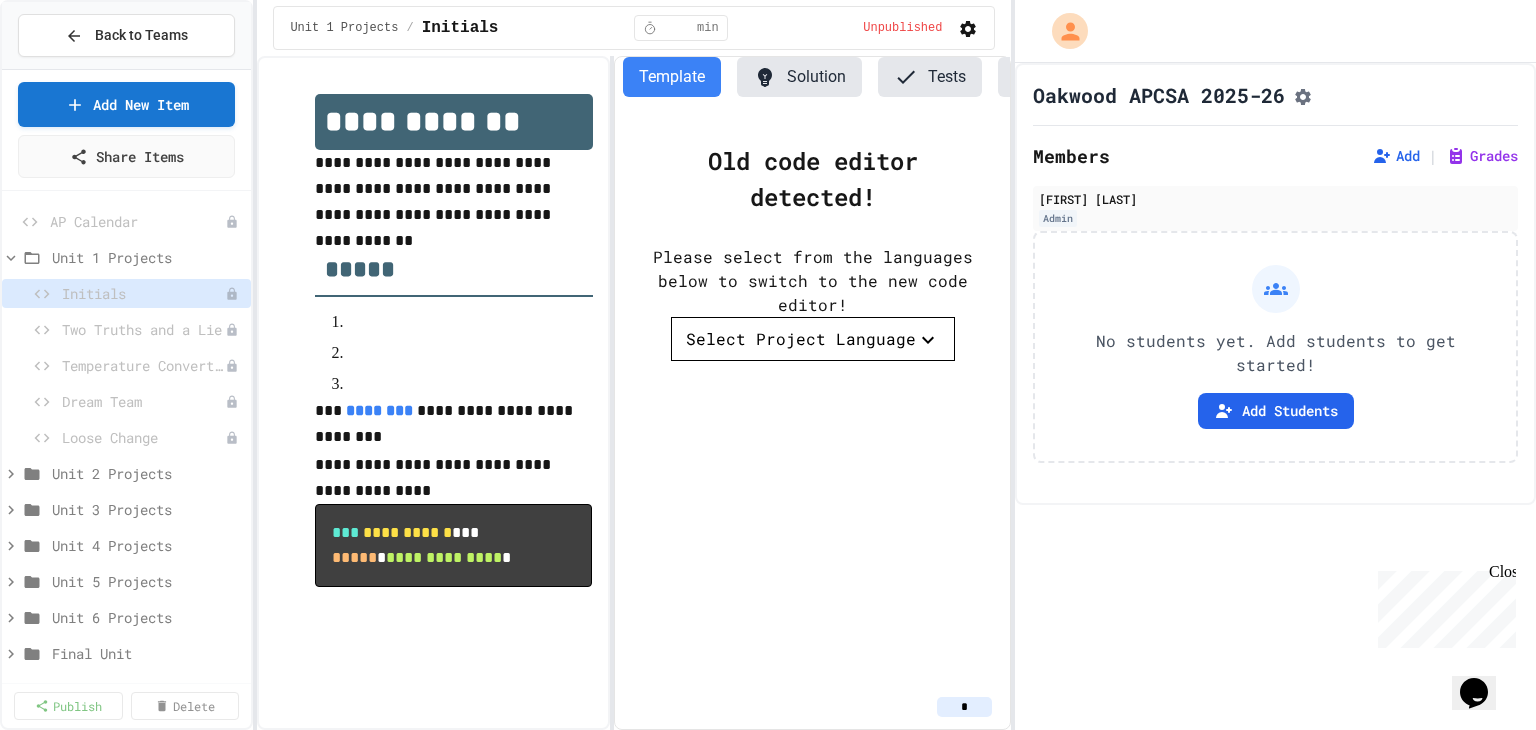click on "Please select from the languages below to switch to the new code editor!" at bounding box center [813, 281] 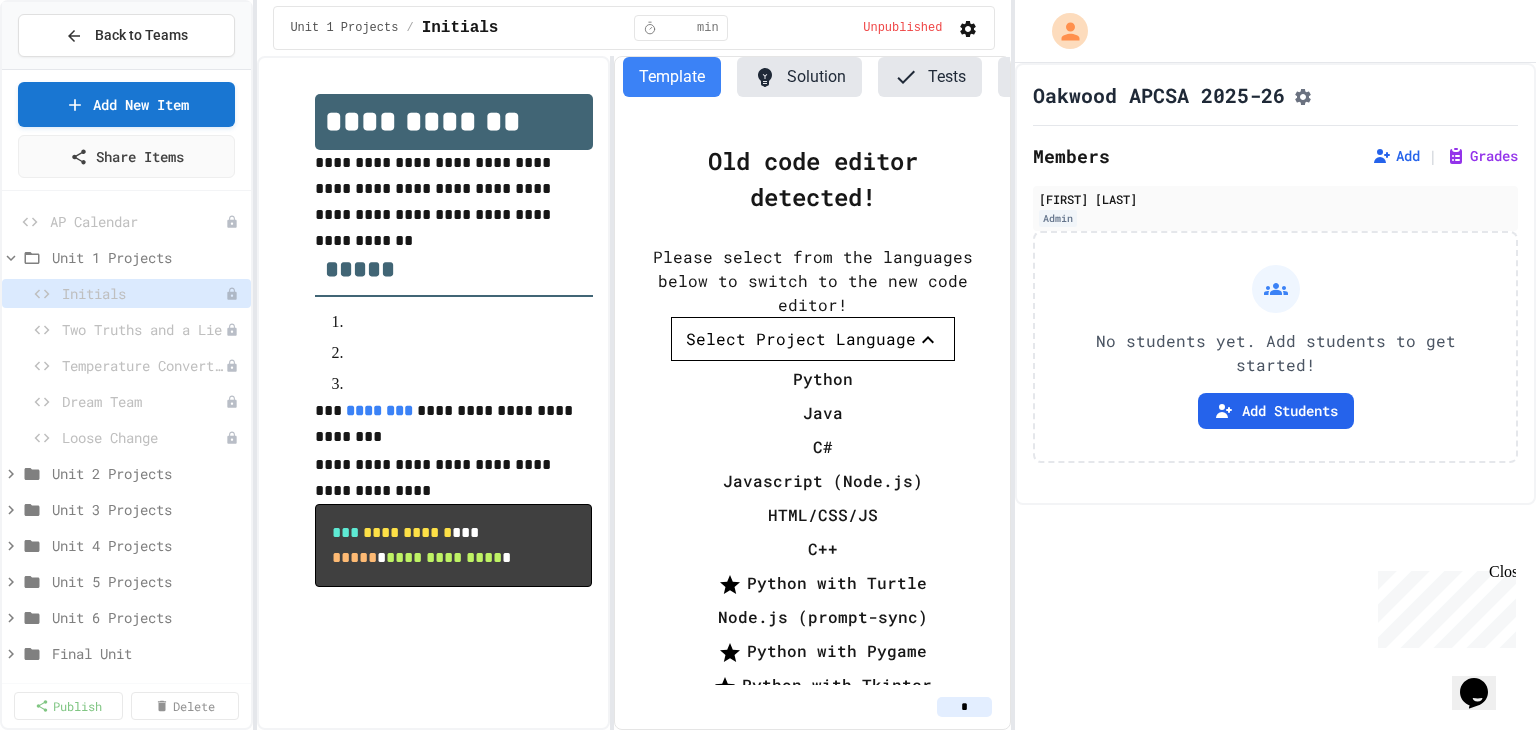 click on "Java" at bounding box center [823, 413] 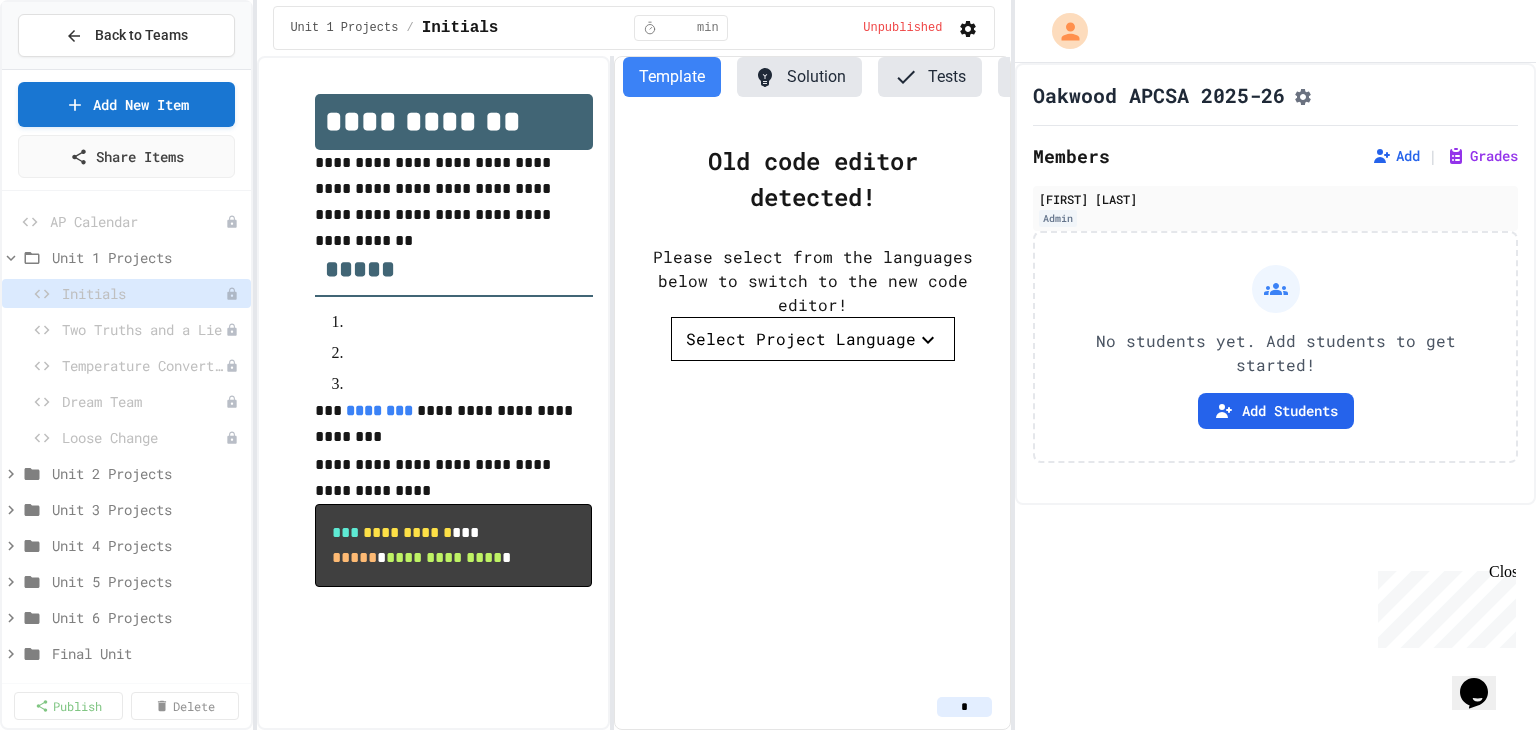 click on "Confirm" at bounding box center (818, 864) 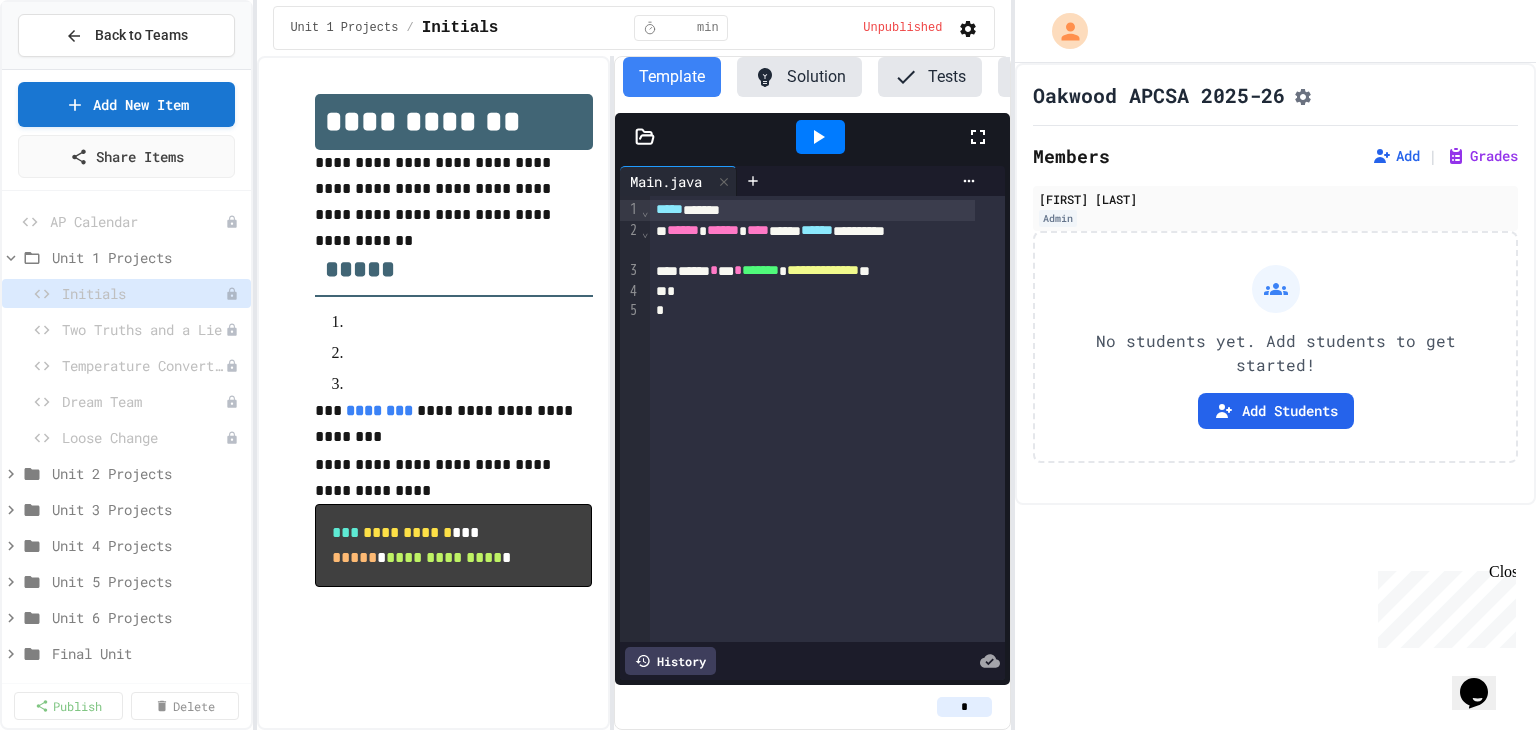 click on "**********" at bounding box center [453, 189] 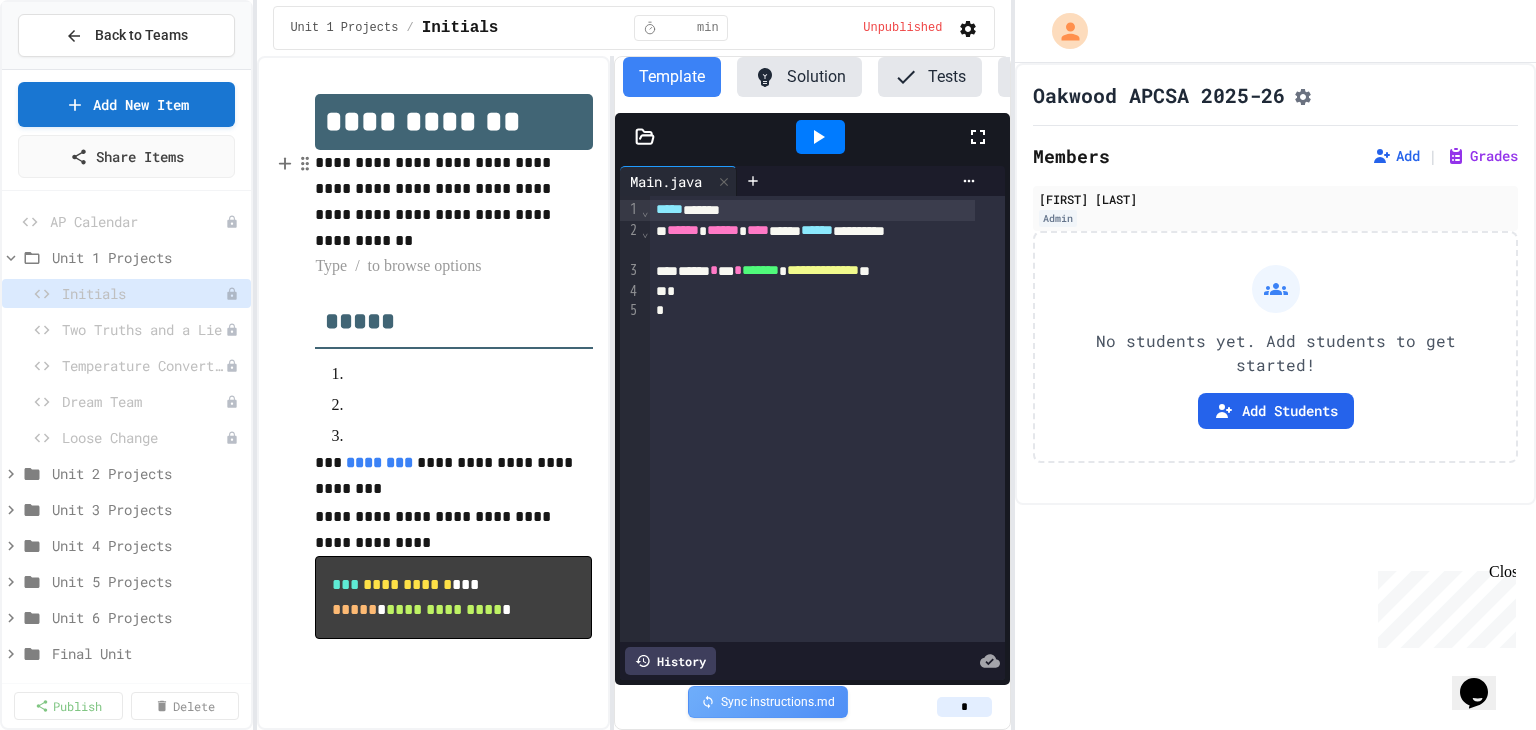 type 